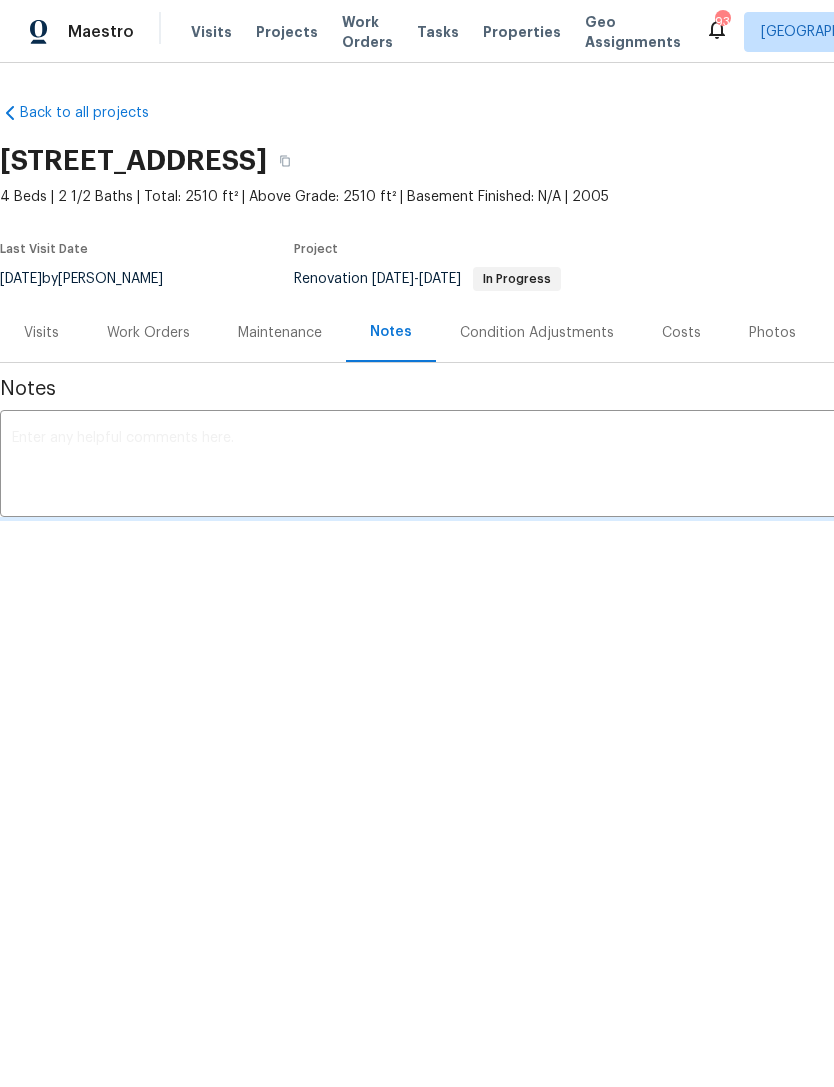 scroll, scrollTop: 0, scrollLeft: 0, axis: both 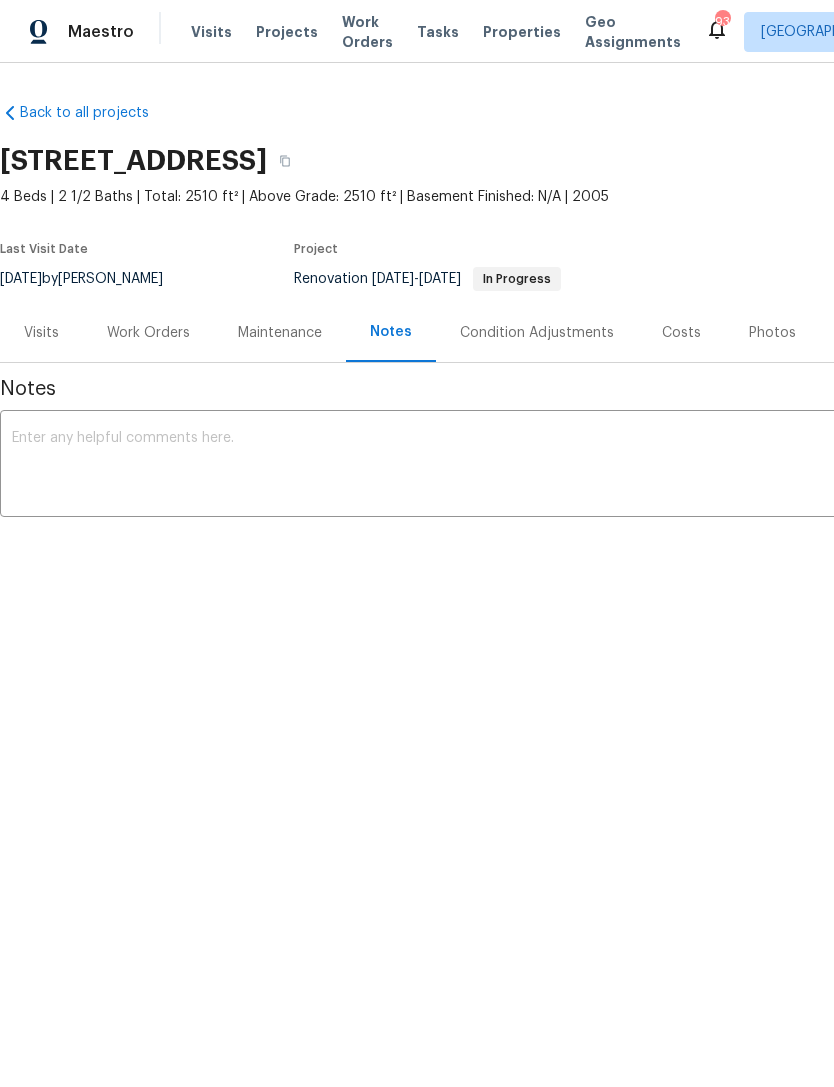 click at bounding box center [565, 466] 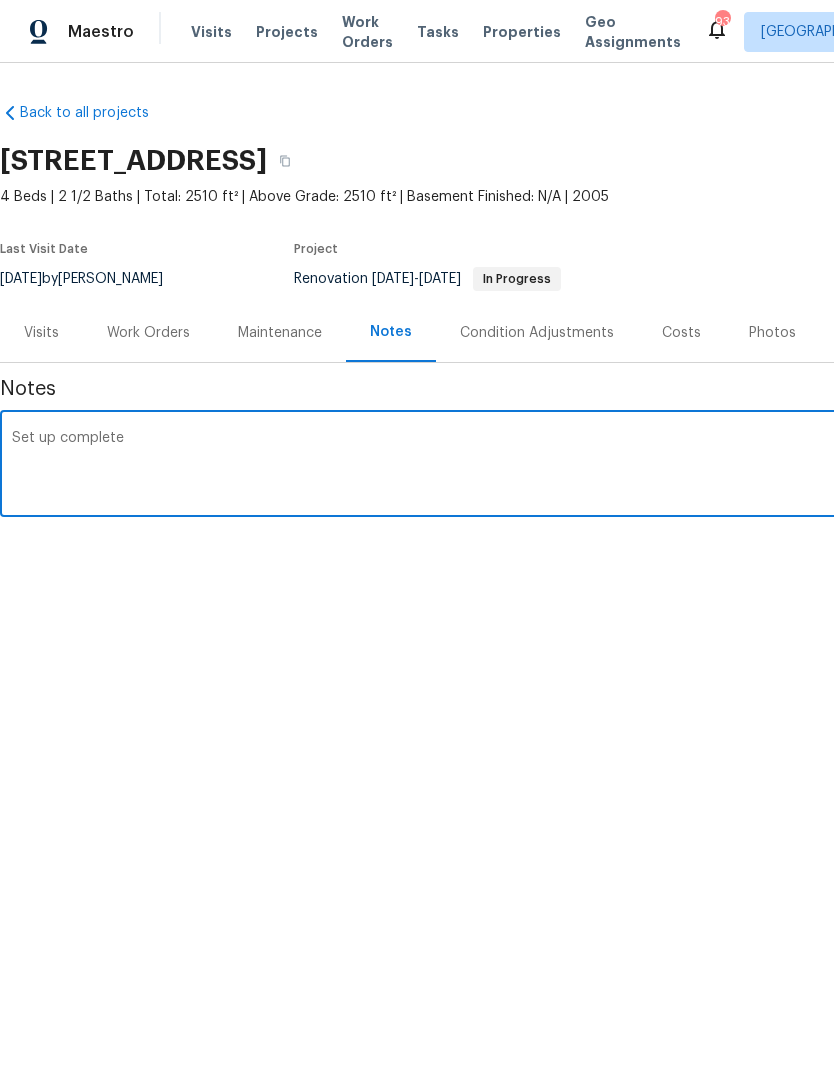 type on "Set up complete" 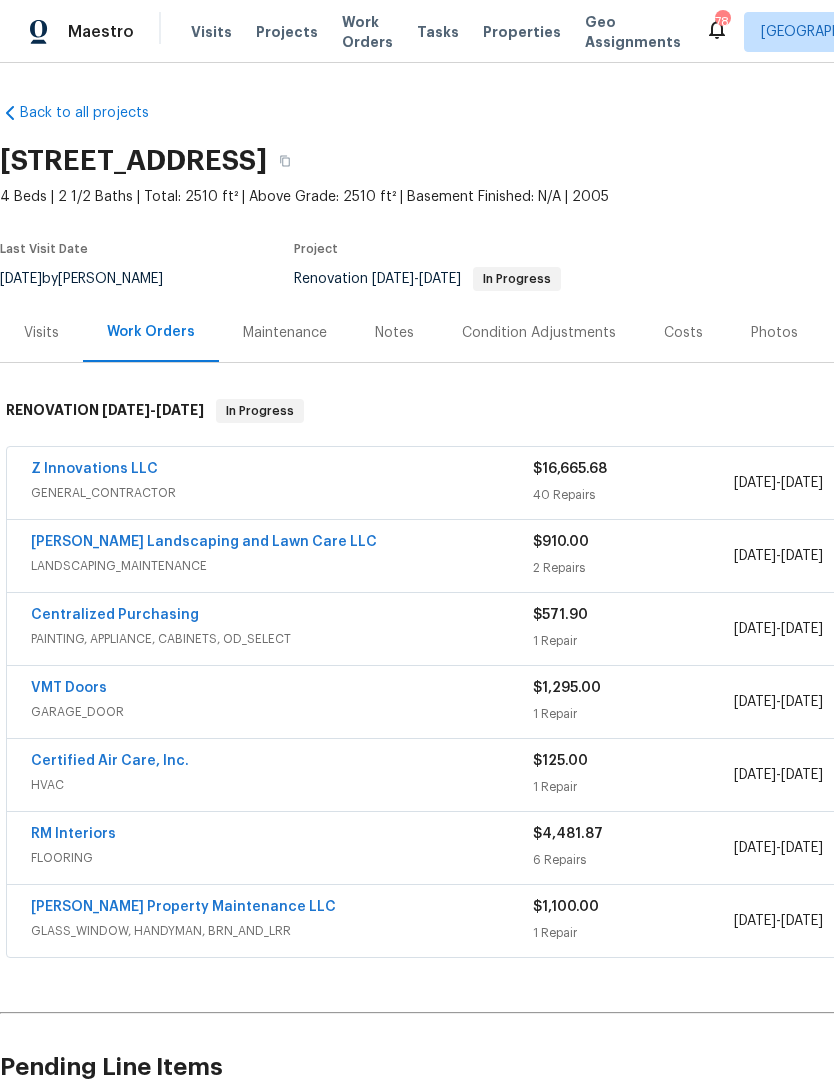 scroll, scrollTop: 0, scrollLeft: 0, axis: both 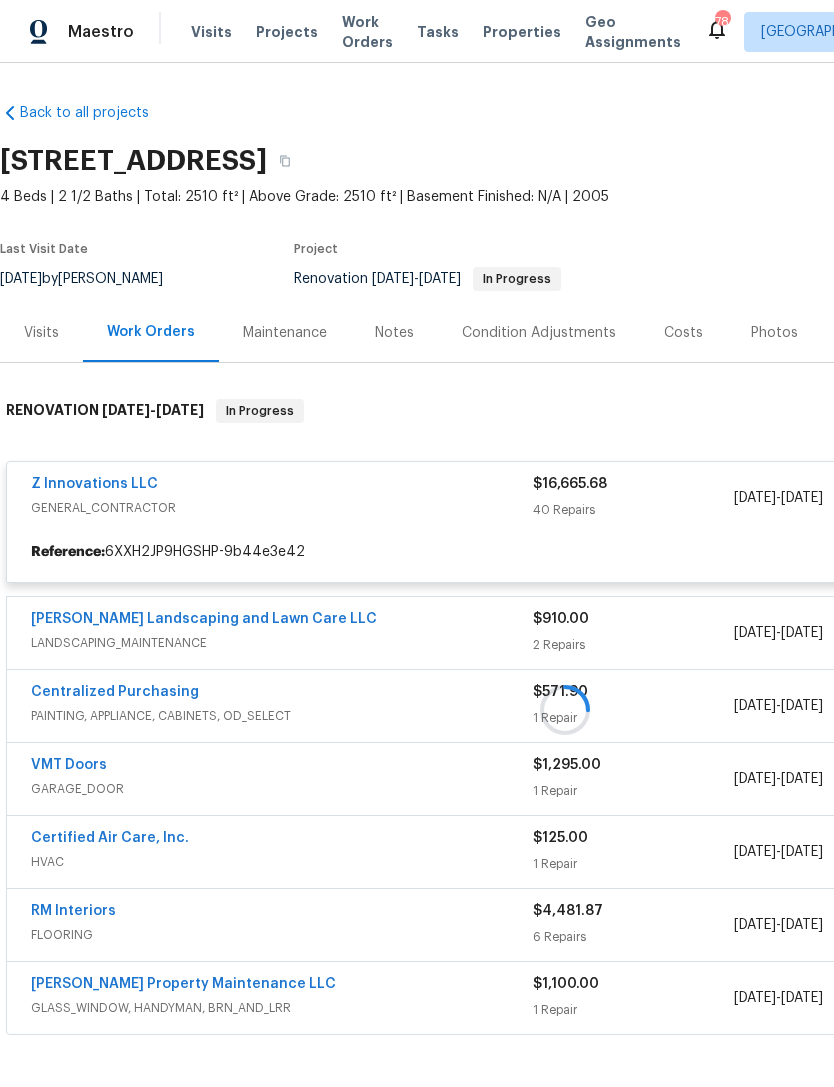 click at bounding box center (565, 710) 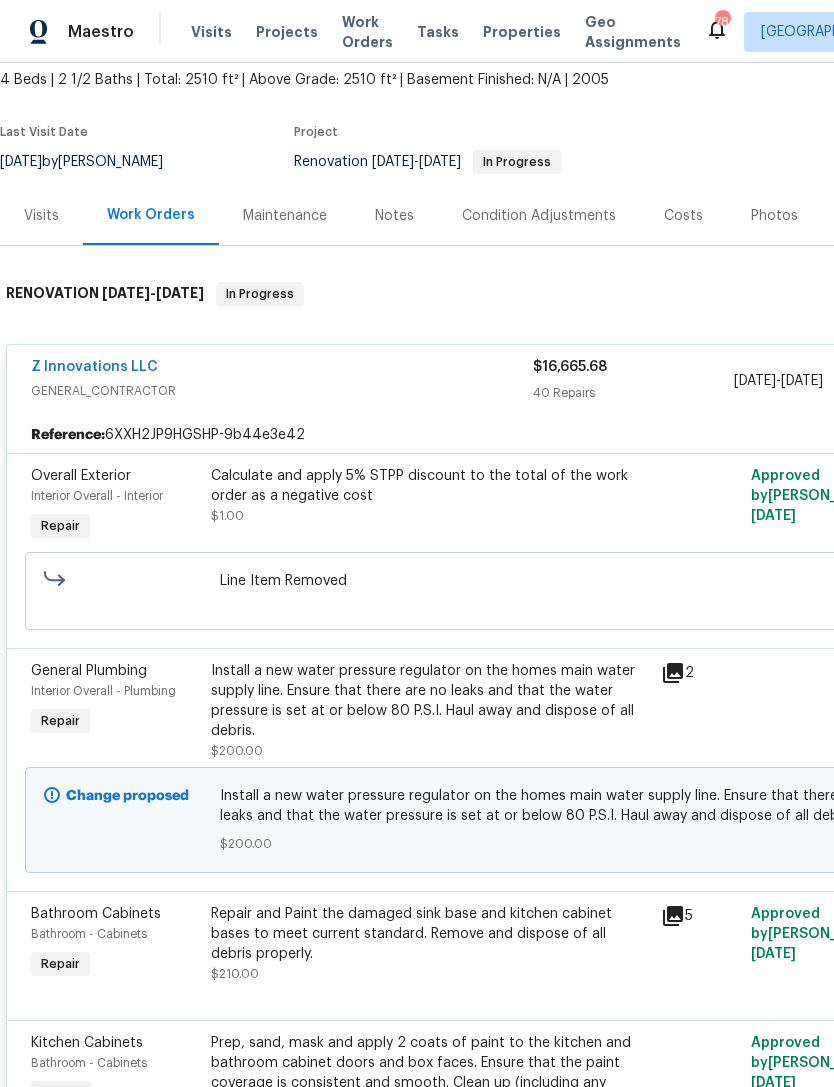 scroll, scrollTop: 117, scrollLeft: 0, axis: vertical 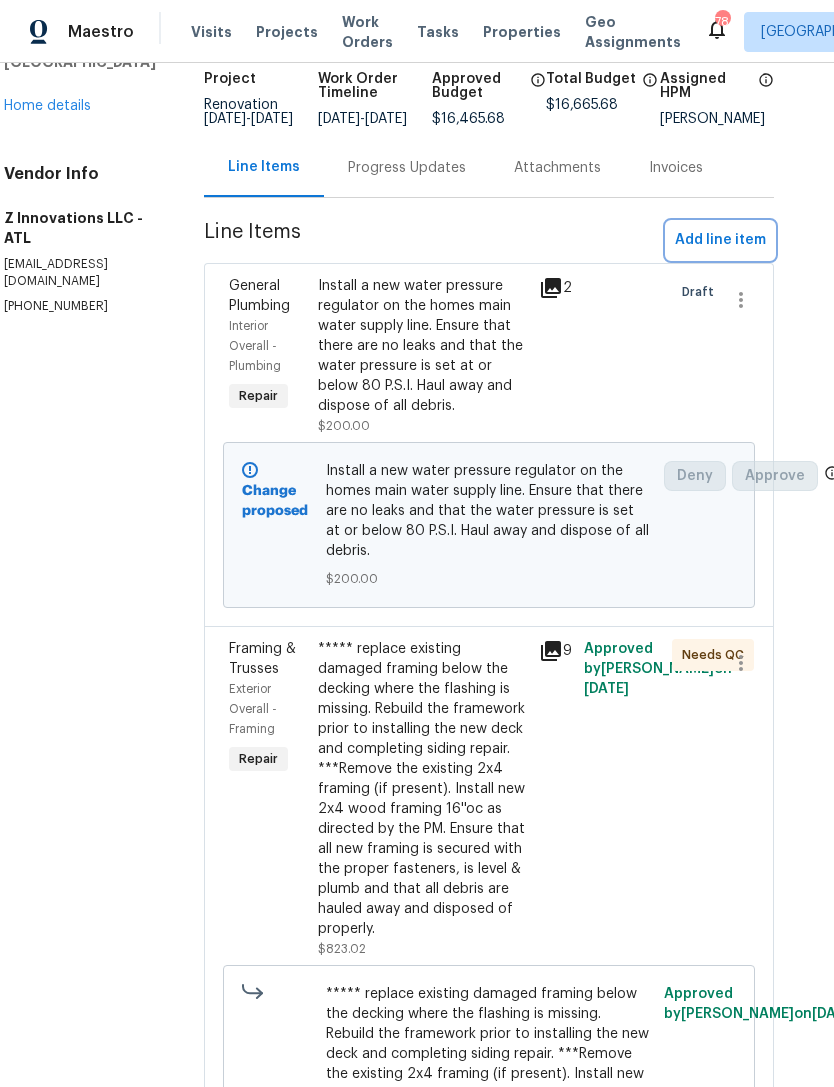 click on "Add line item" at bounding box center [720, 240] 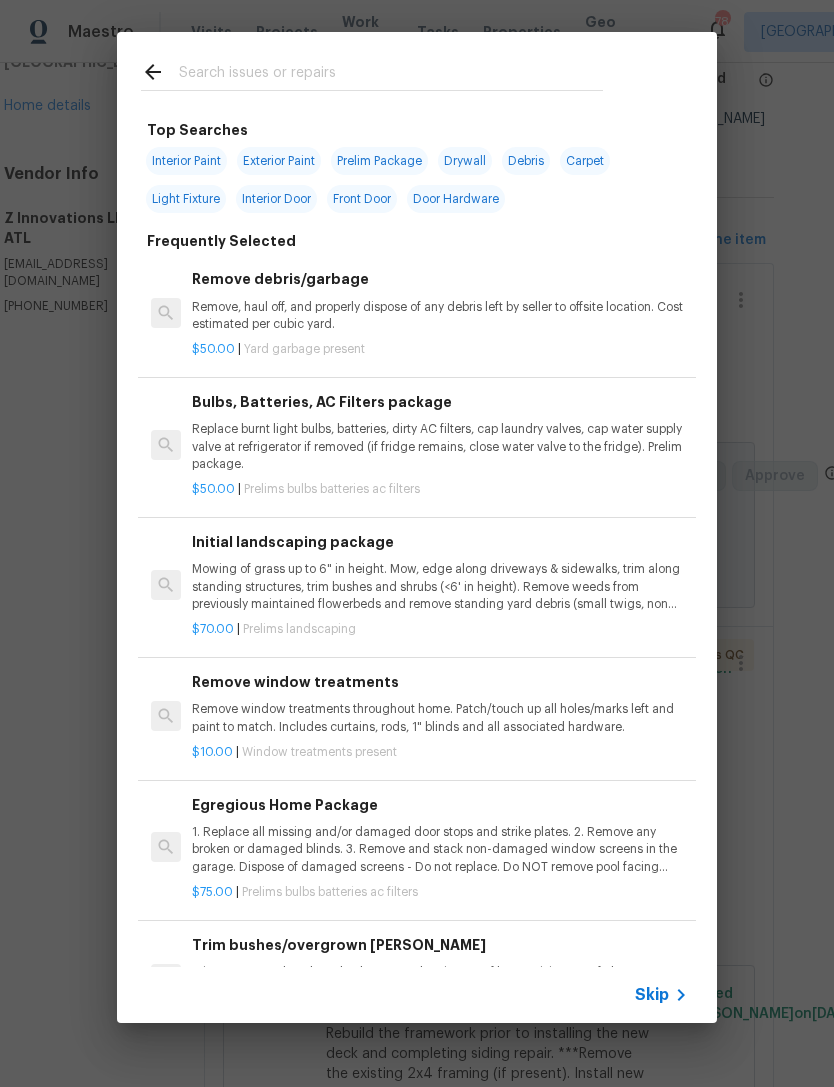 click at bounding box center (391, 75) 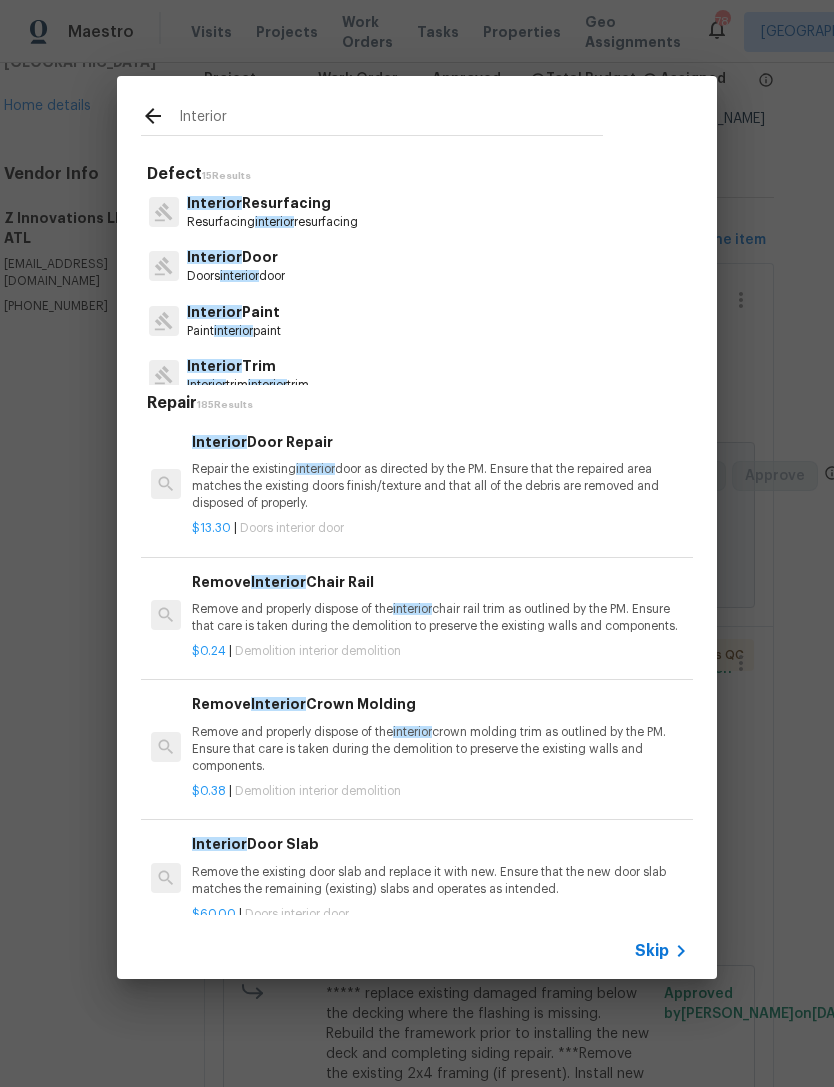 scroll, scrollTop: 0, scrollLeft: 0, axis: both 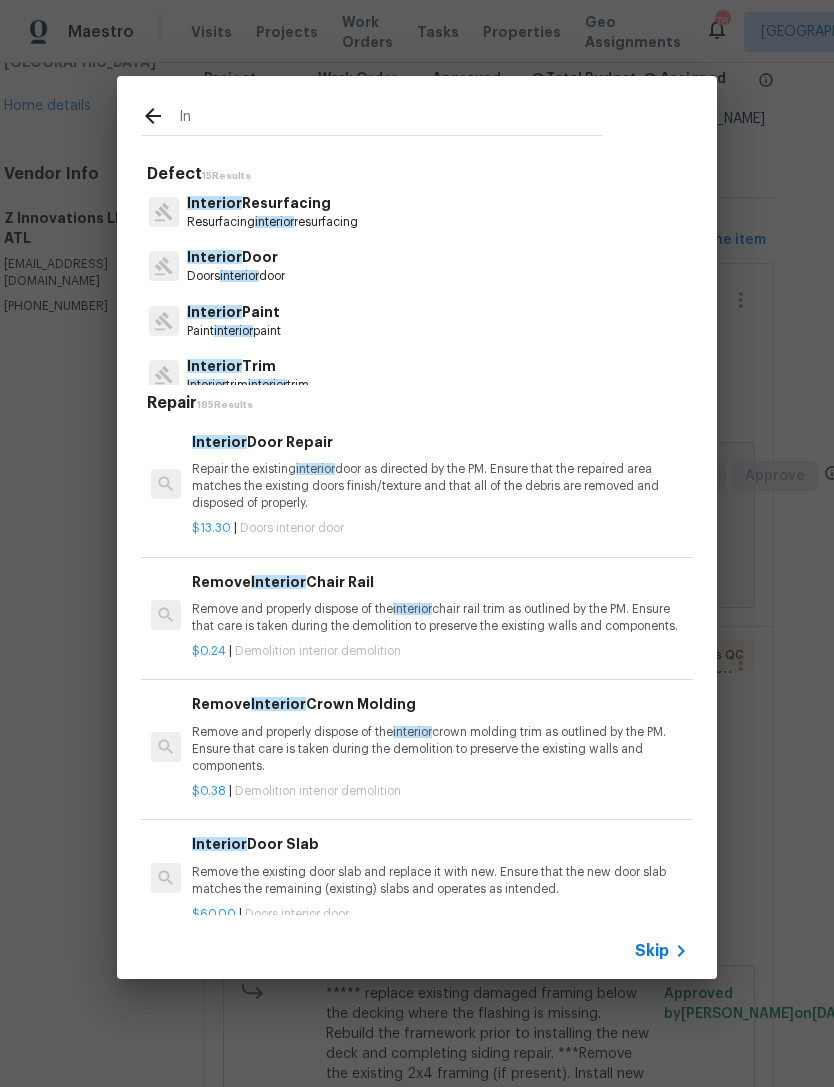 type on "I" 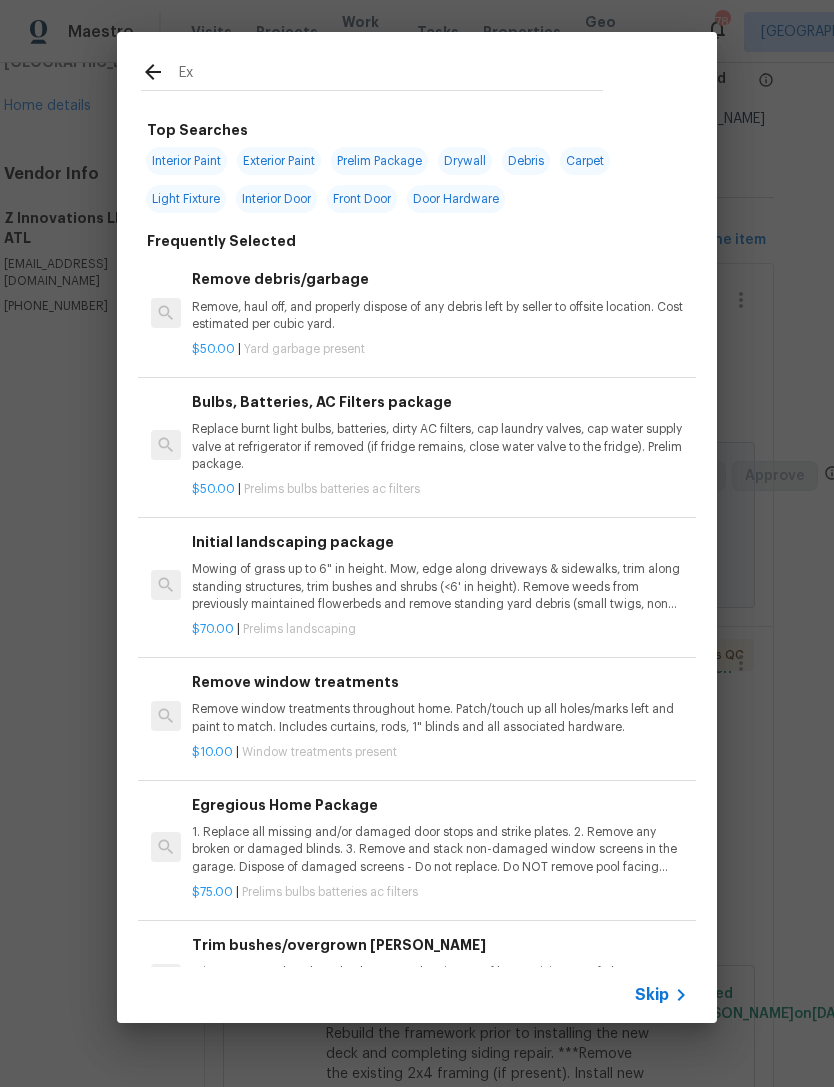 type on "Ext" 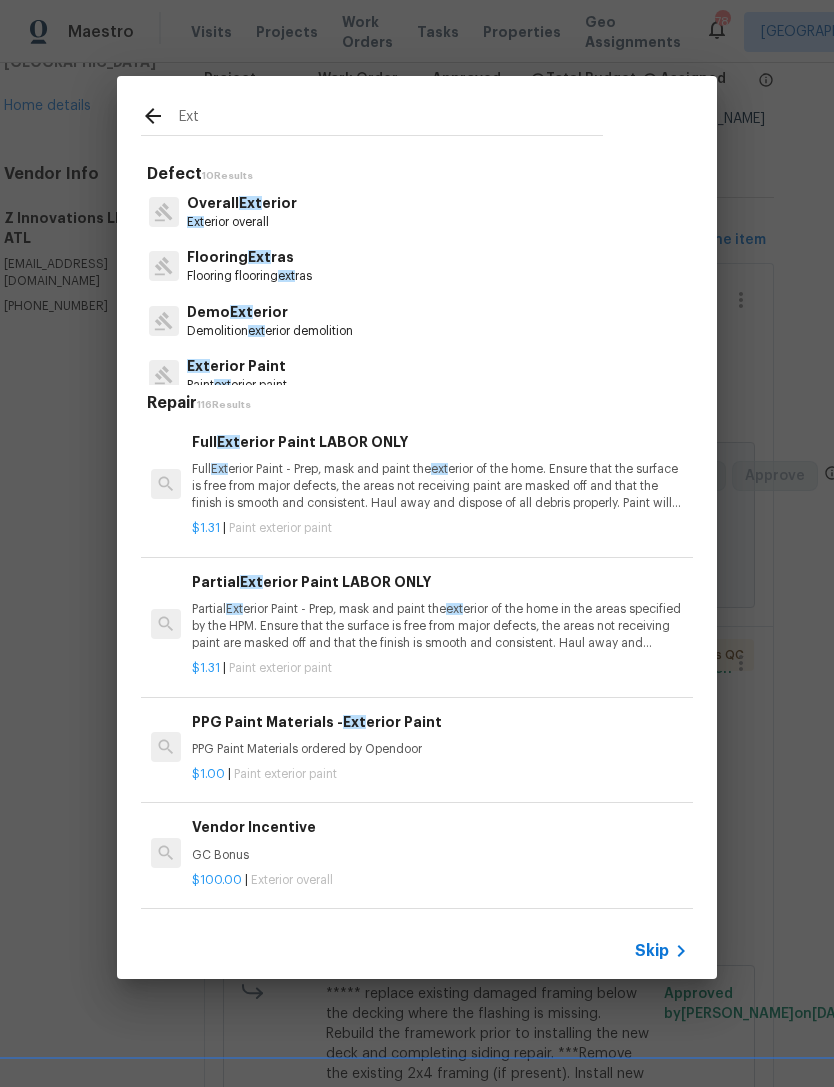 click on "Ext erior overall" at bounding box center (242, 222) 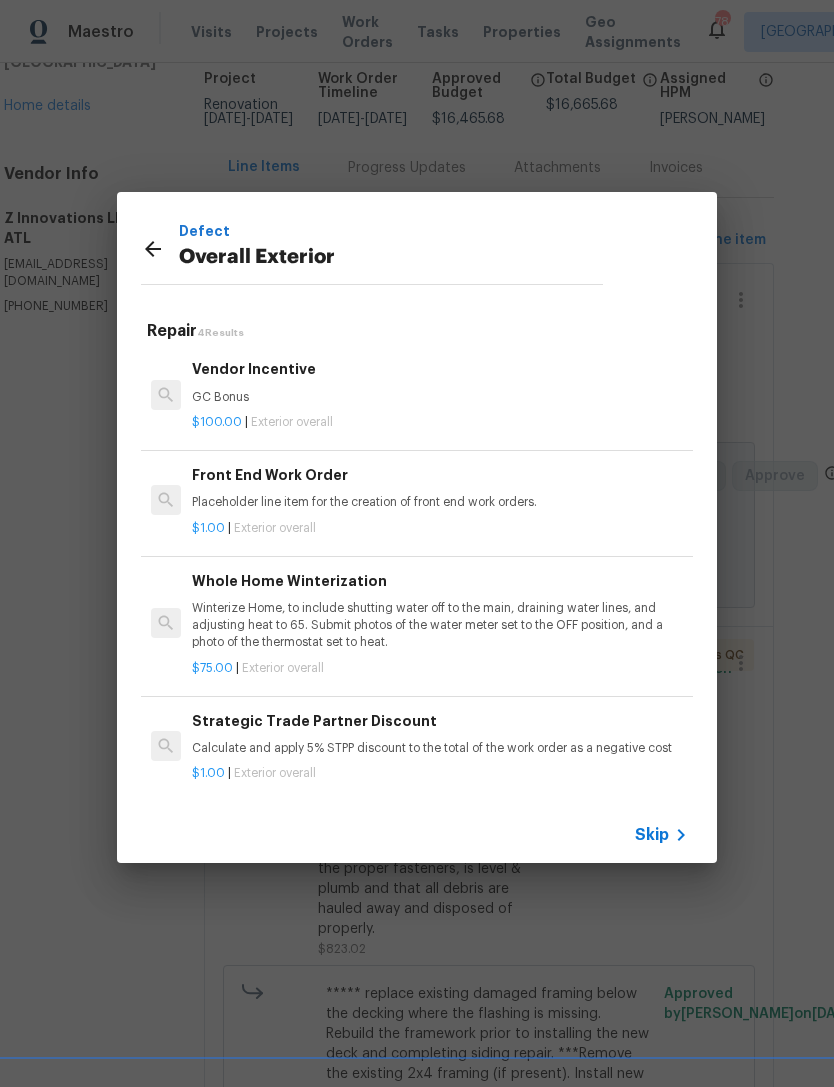 click on "Skip" at bounding box center [652, 835] 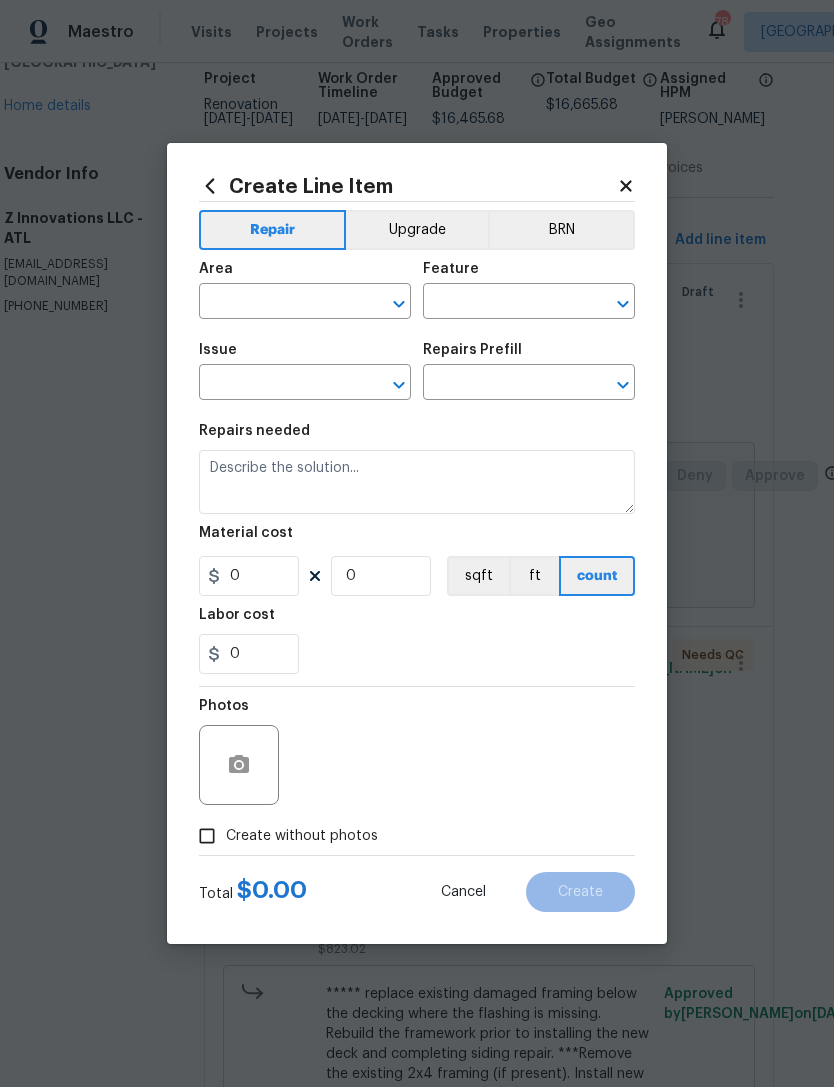 click at bounding box center (277, 303) 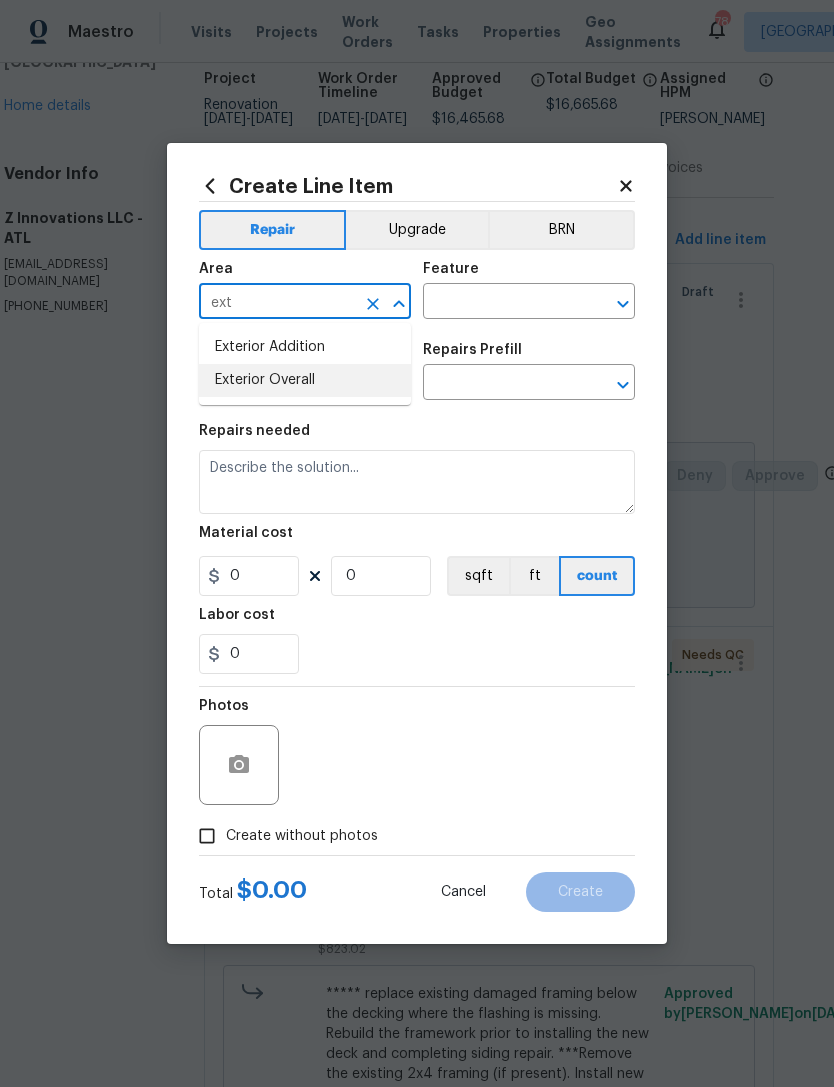 click on "Exterior Overall" at bounding box center (305, 380) 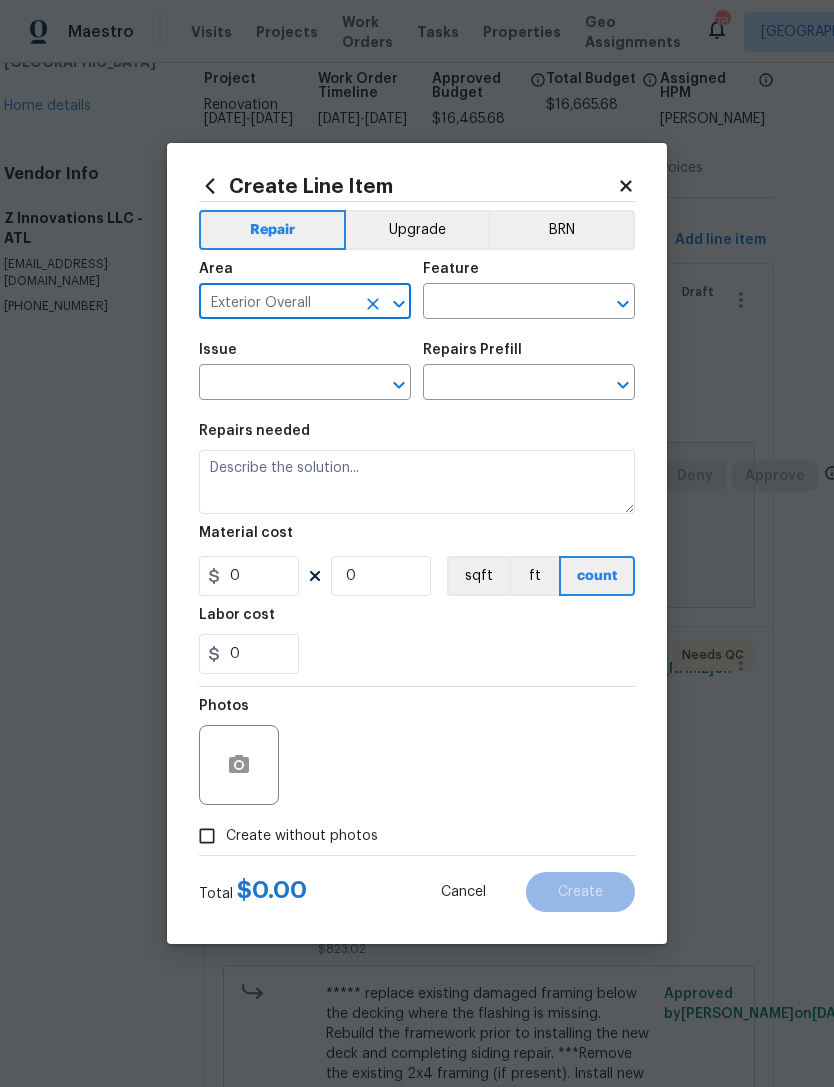 click at bounding box center (501, 303) 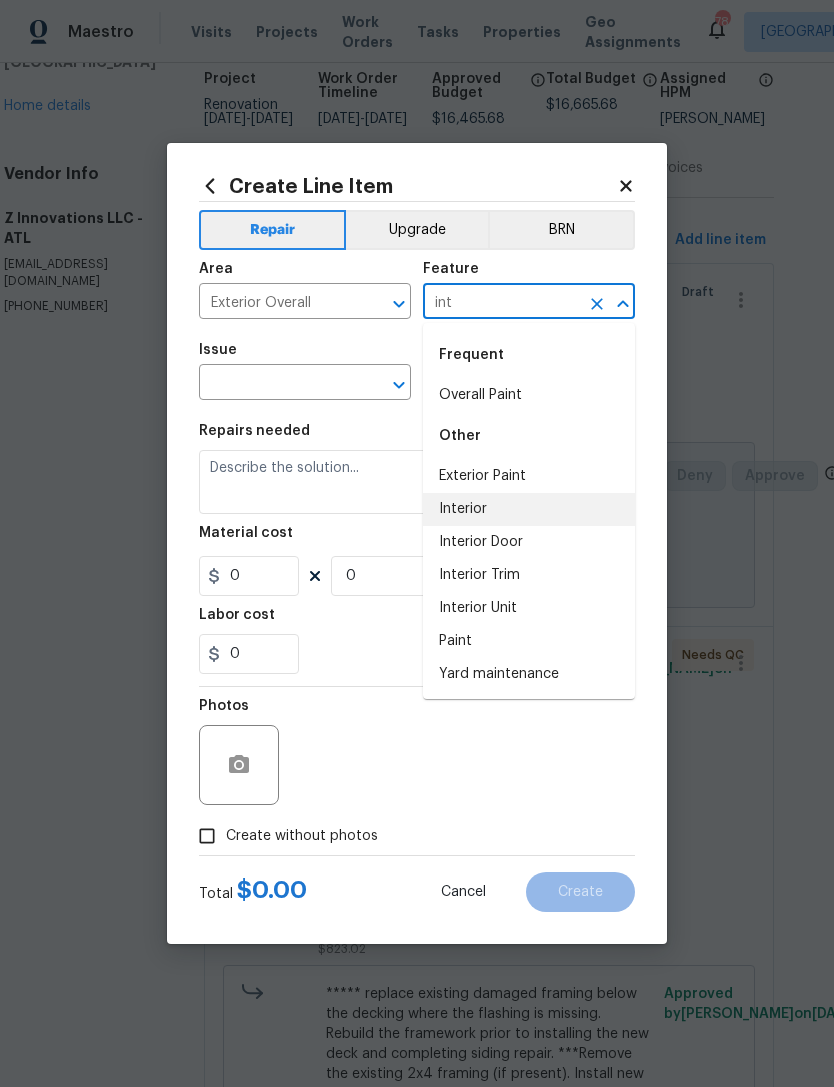 click on "Interior" at bounding box center (529, 509) 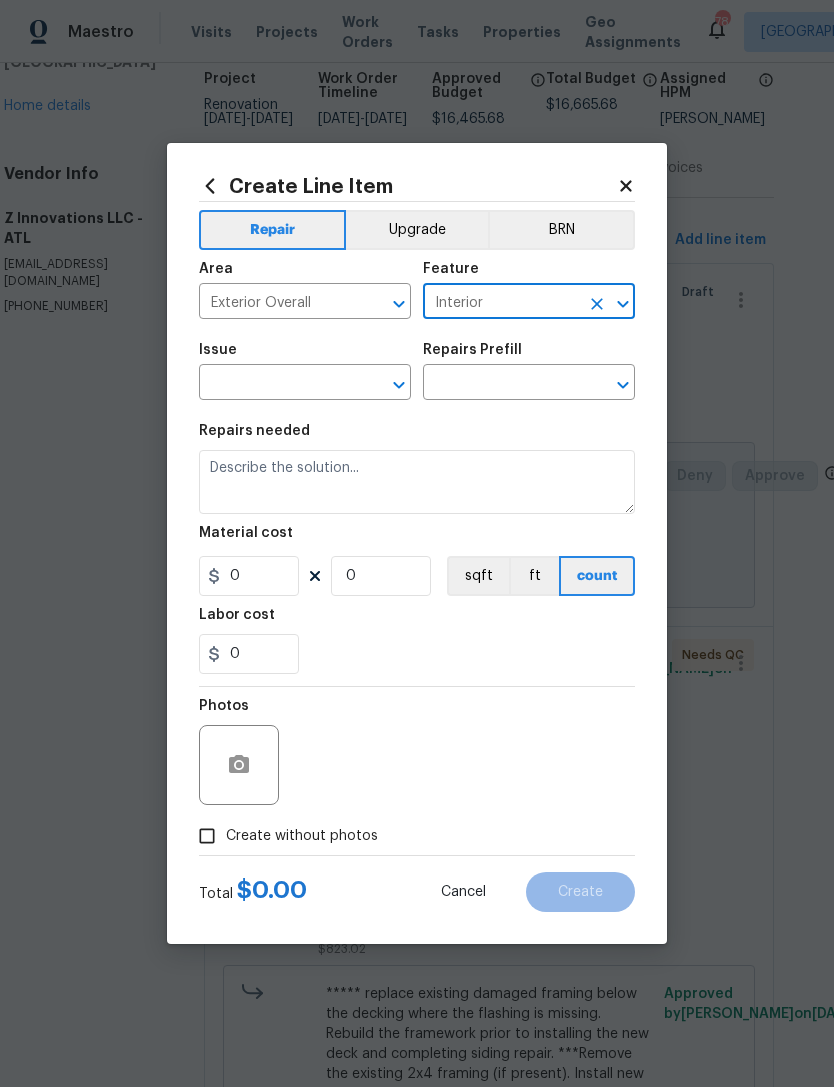 click at bounding box center [277, 384] 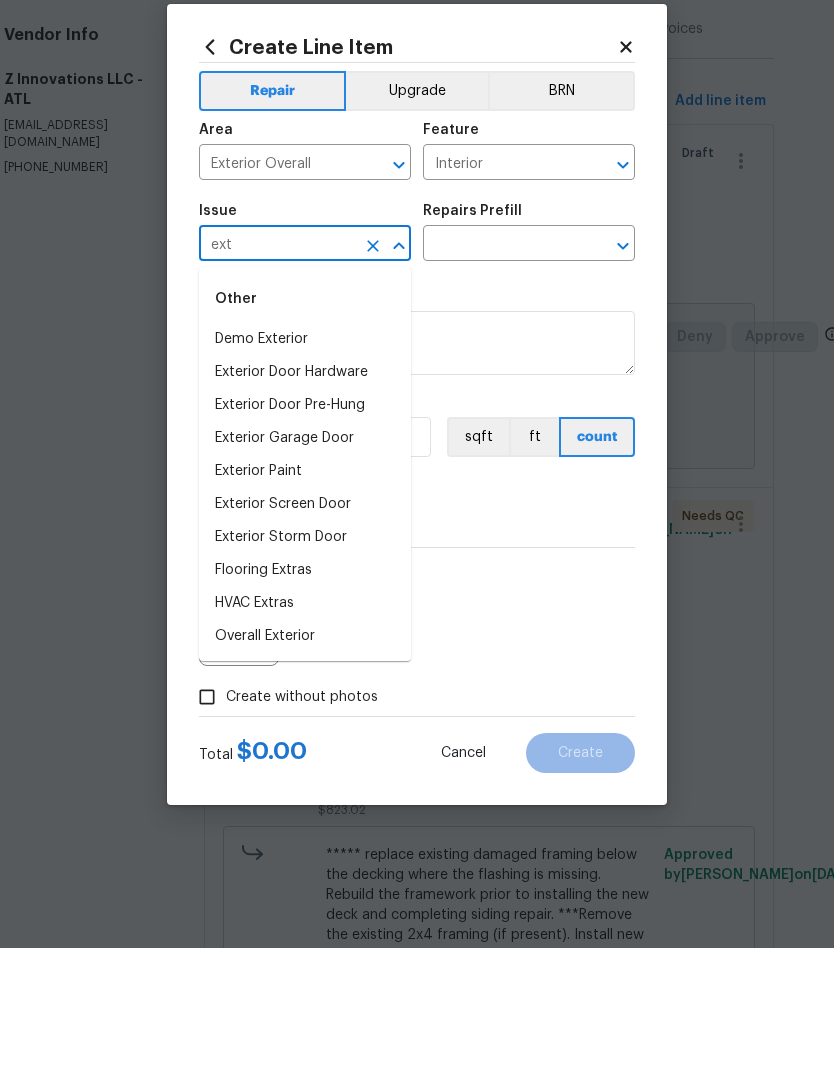 click on "Overall Exterior" at bounding box center [305, 775] 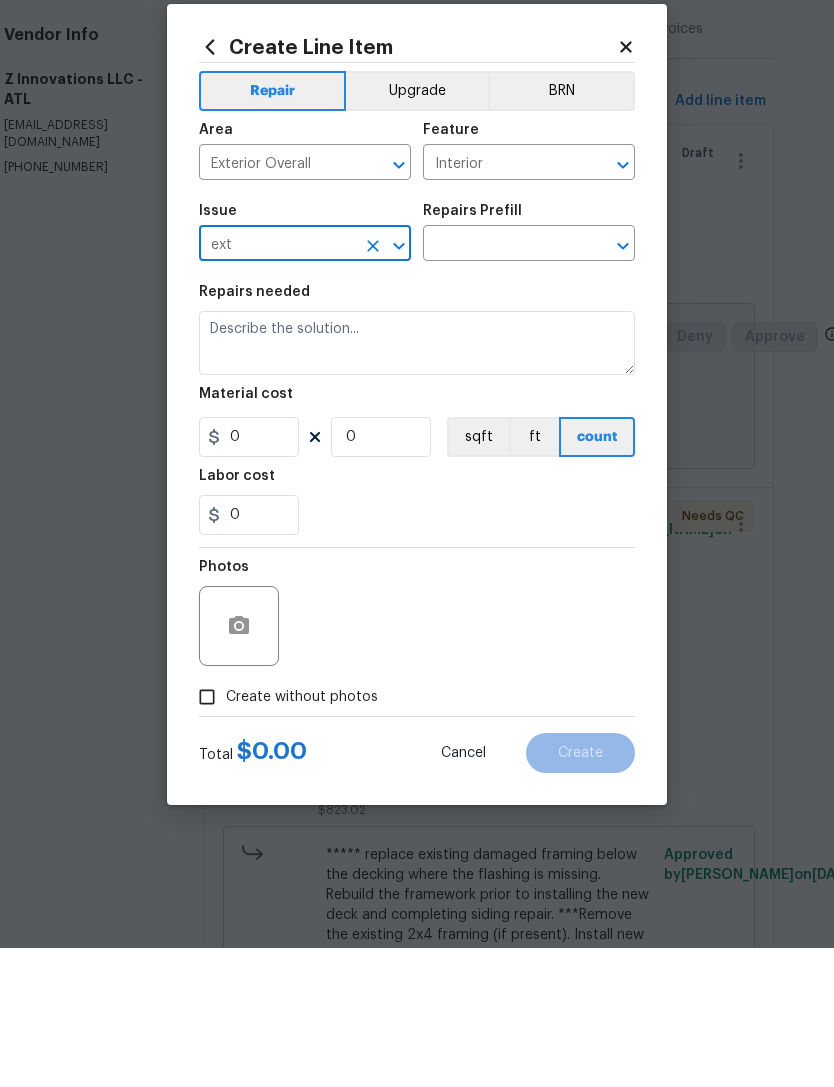 type on "Overall Exterior" 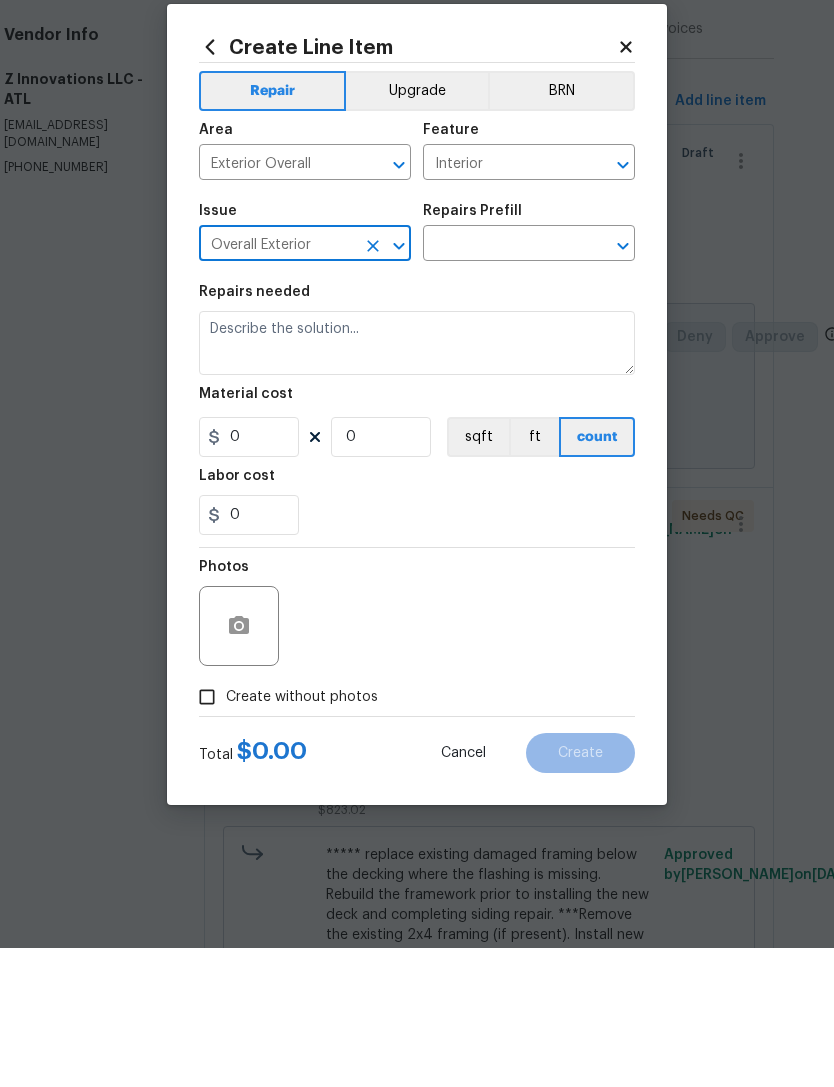 click at bounding box center [501, 384] 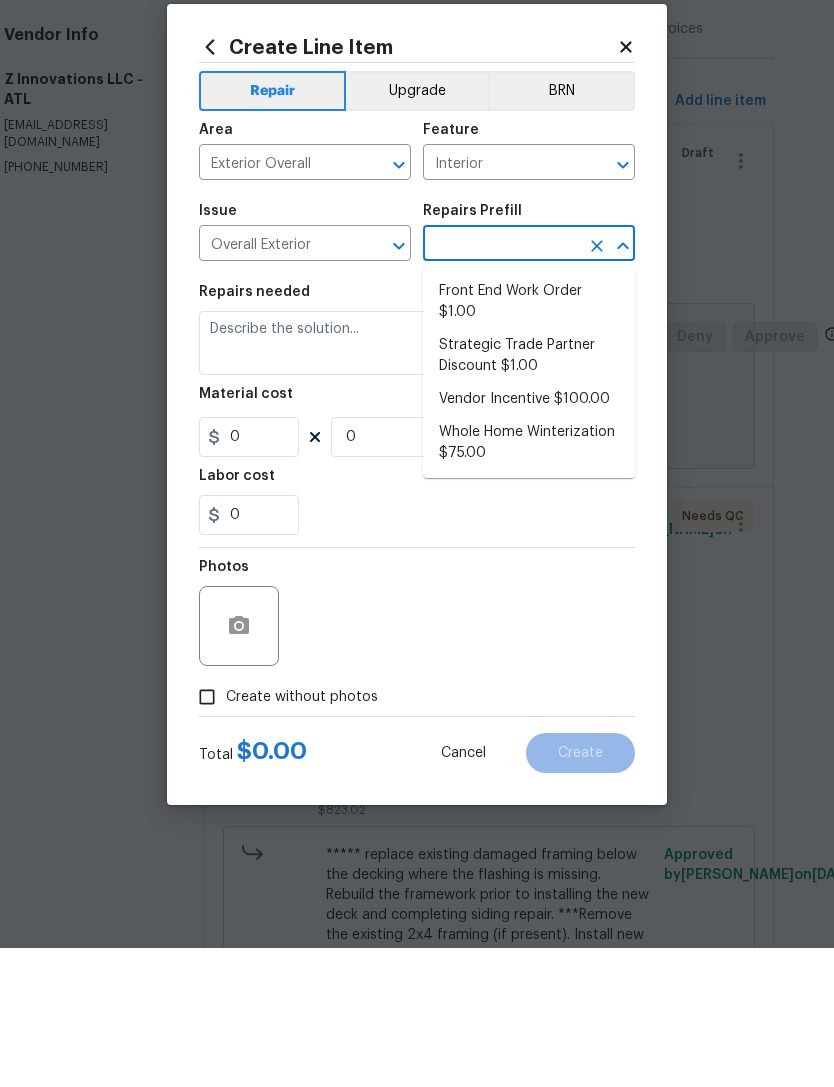 click on "Strategic Trade Partner Discount $1.00" at bounding box center (529, 495) 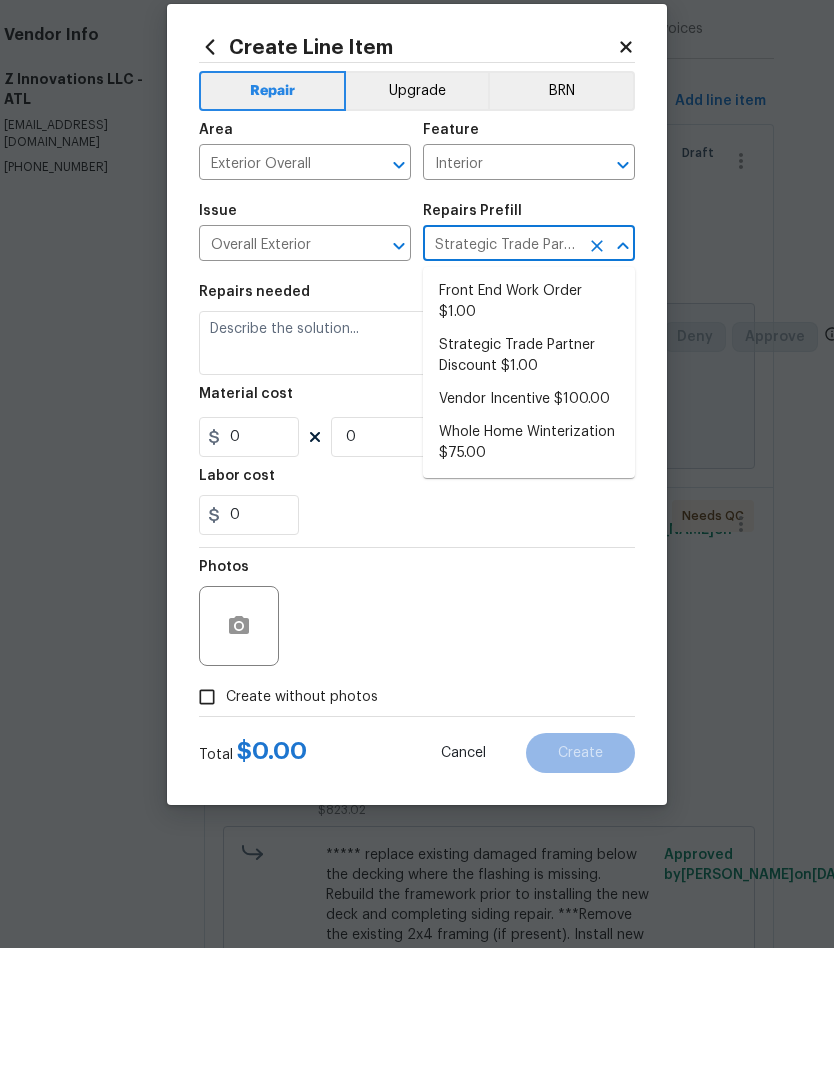 type on "Calculate and apply 5% STPP discount to the total of the work order as a negative cost" 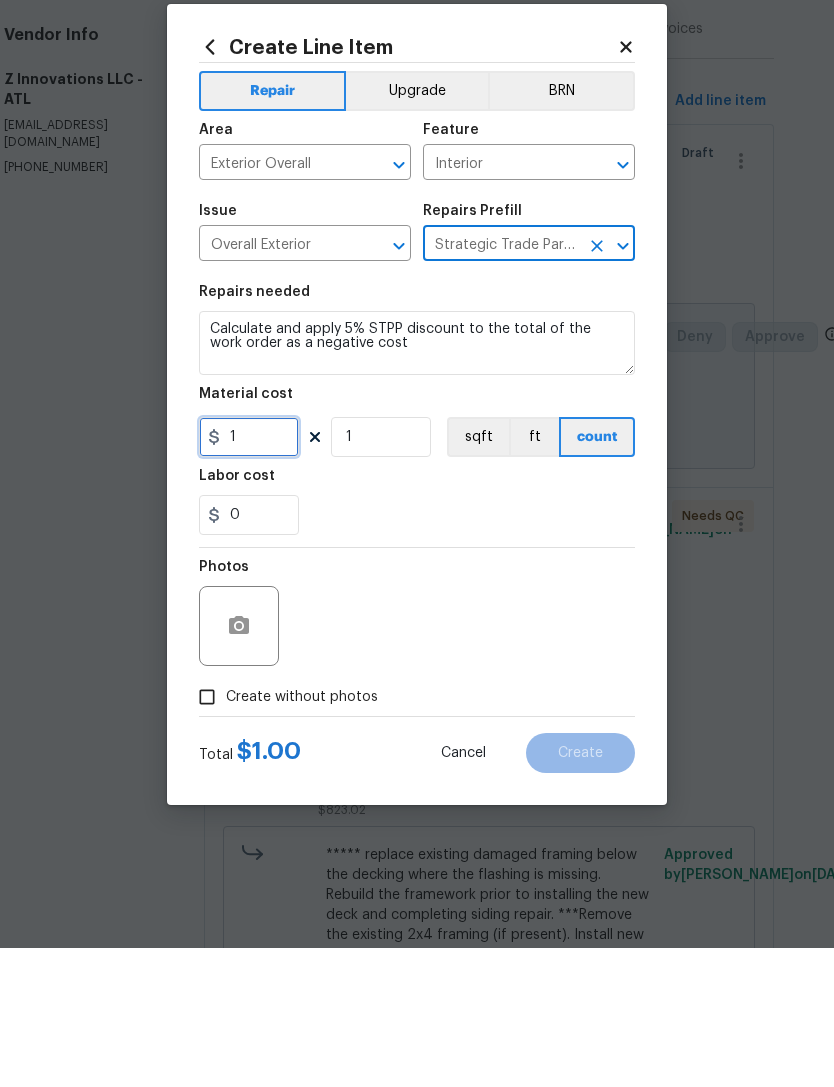 click on "1" at bounding box center [249, 576] 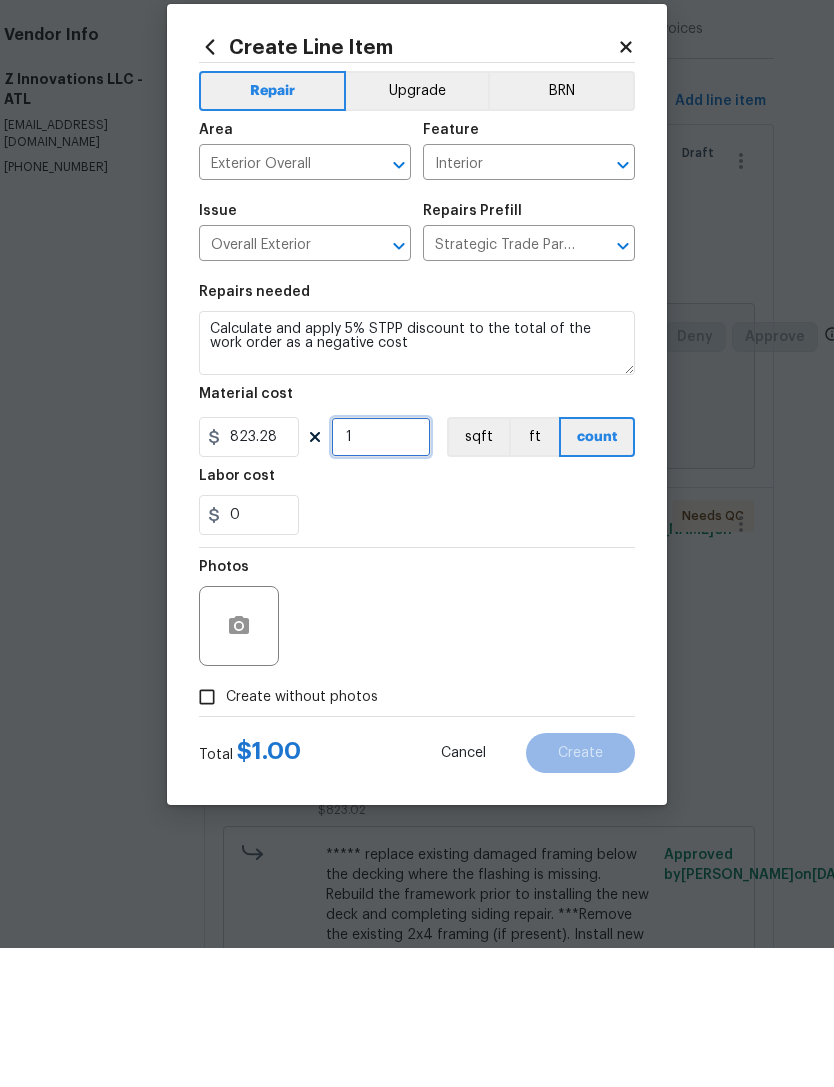 click on "1" at bounding box center [381, 576] 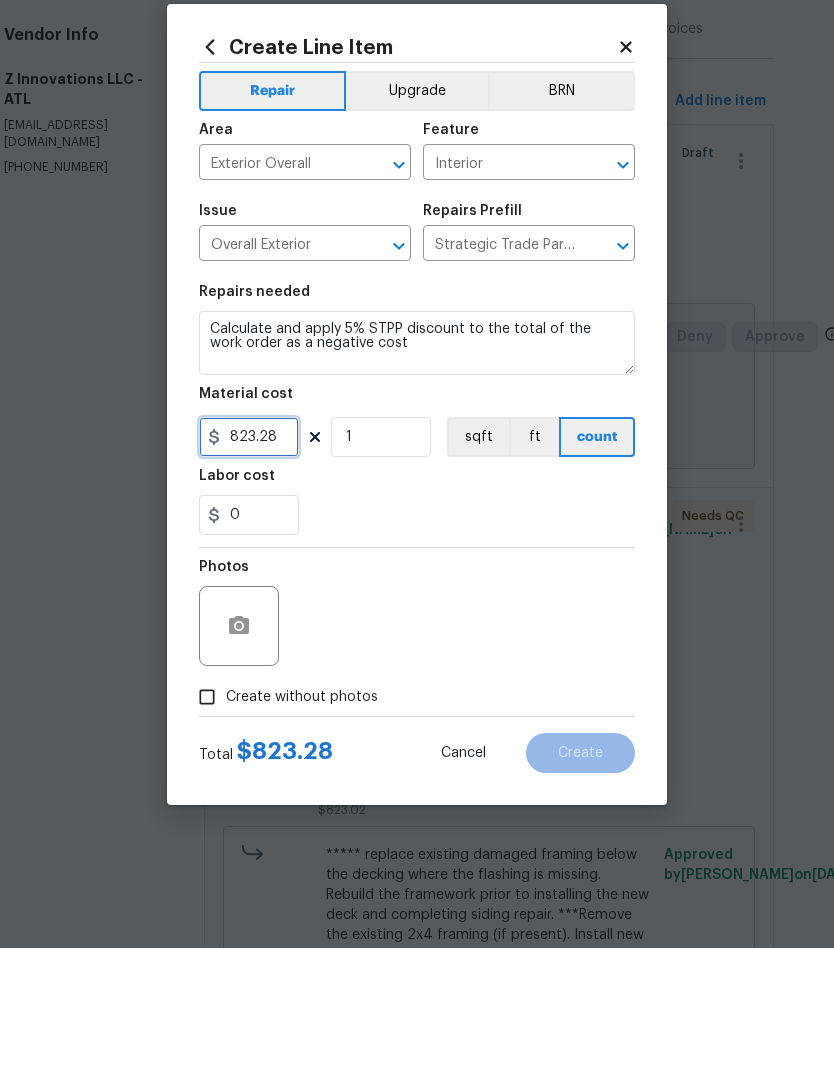 click on "823.28" at bounding box center (249, 576) 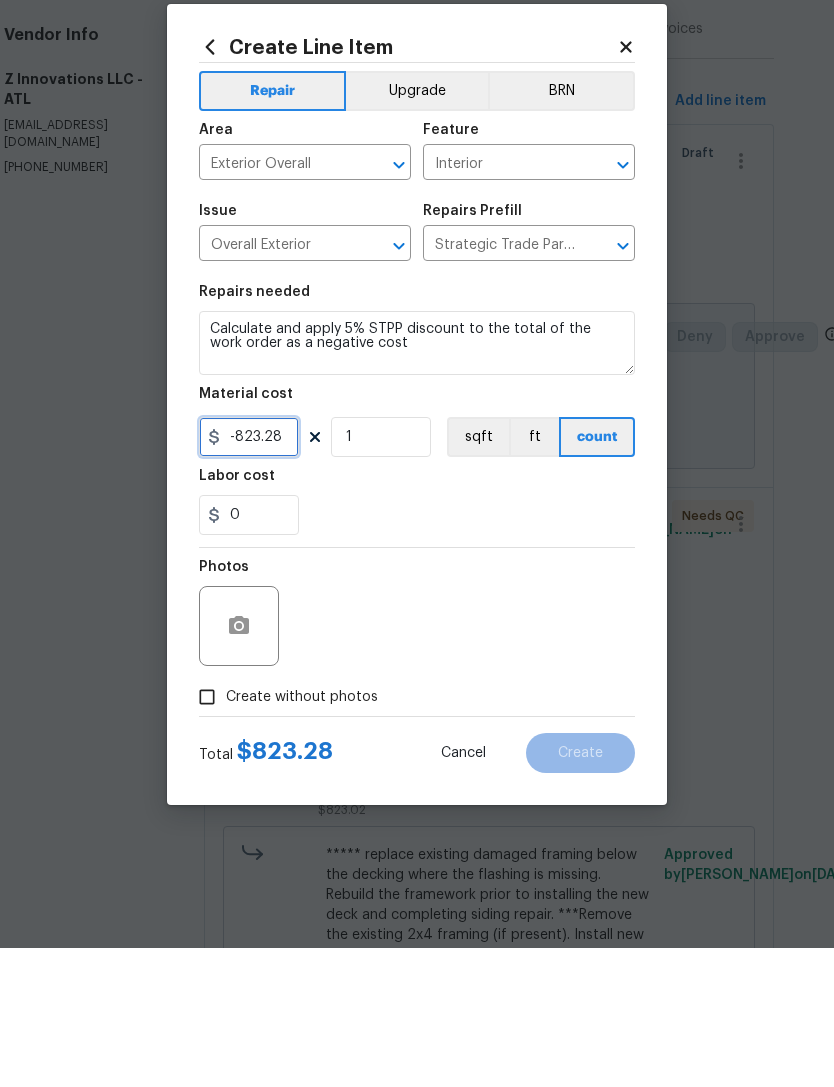 type on "-823.28" 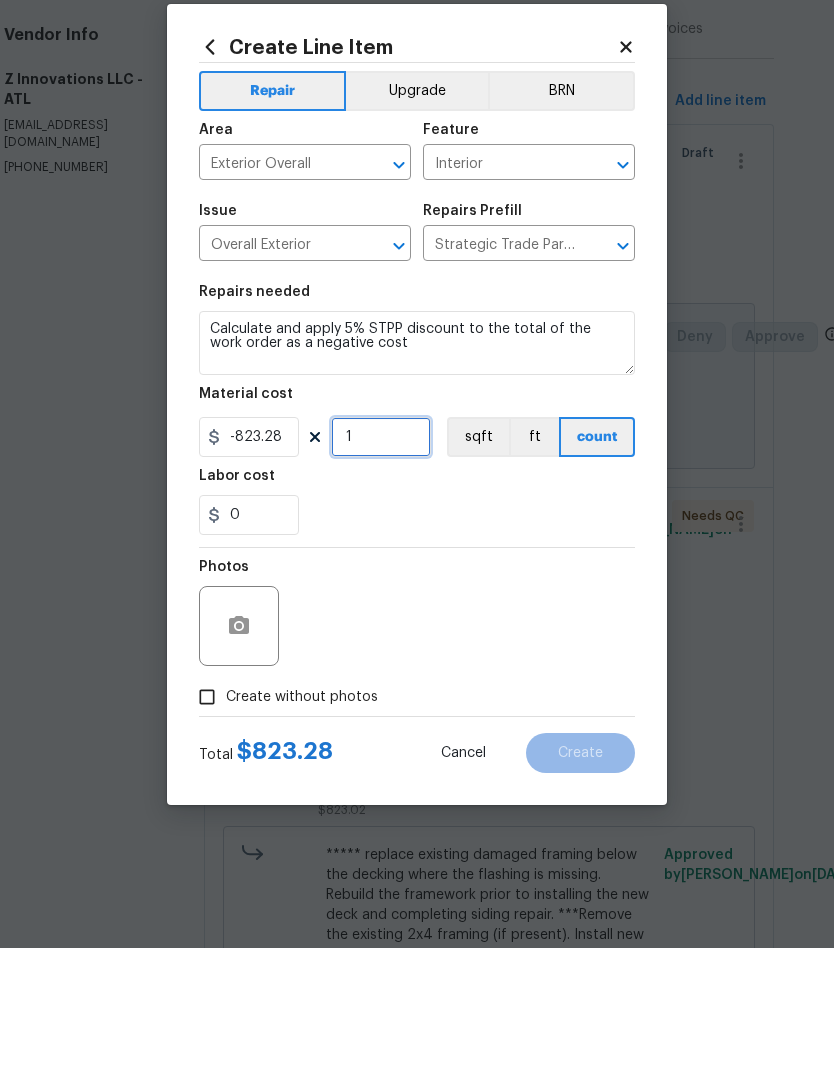 click on "1" at bounding box center [381, 576] 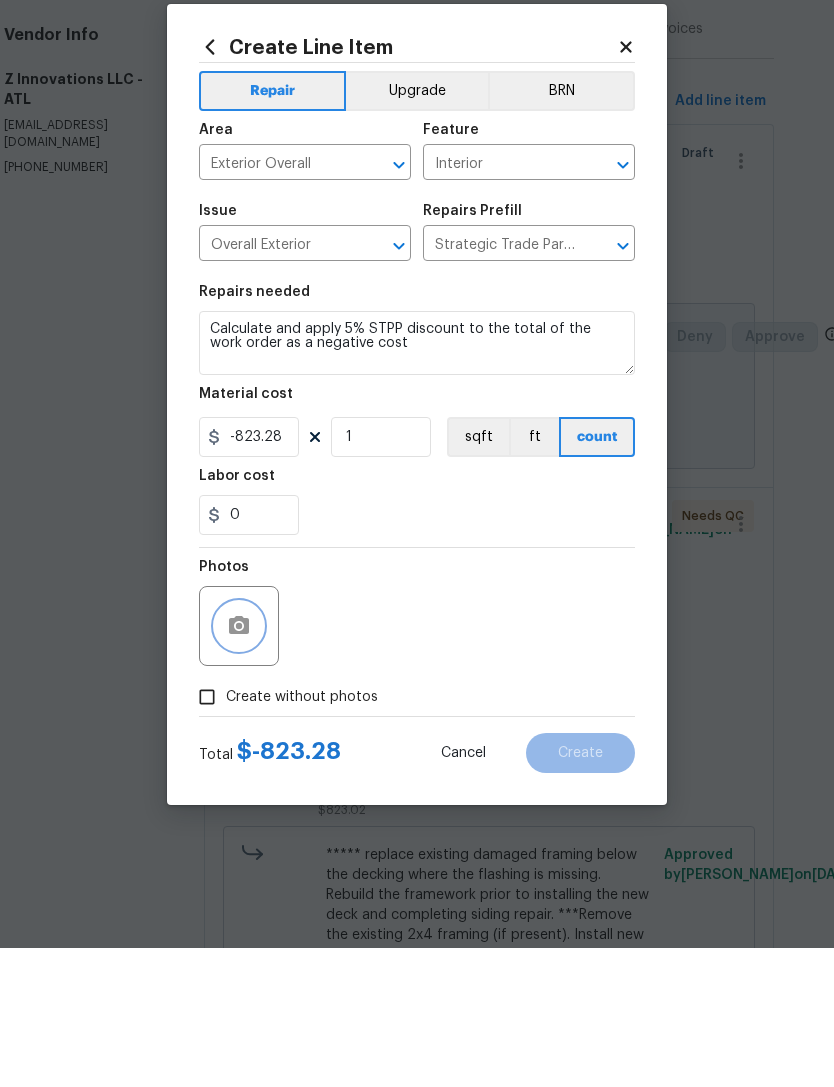 click 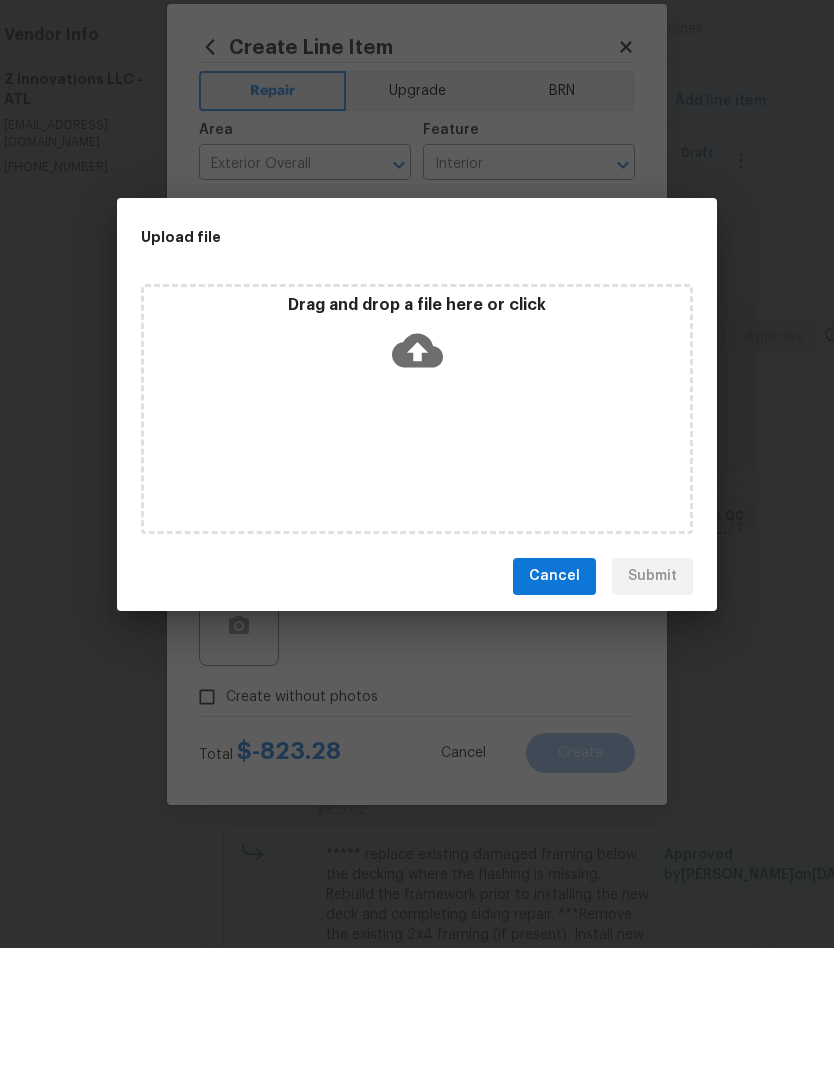 scroll, scrollTop: 64, scrollLeft: 0, axis: vertical 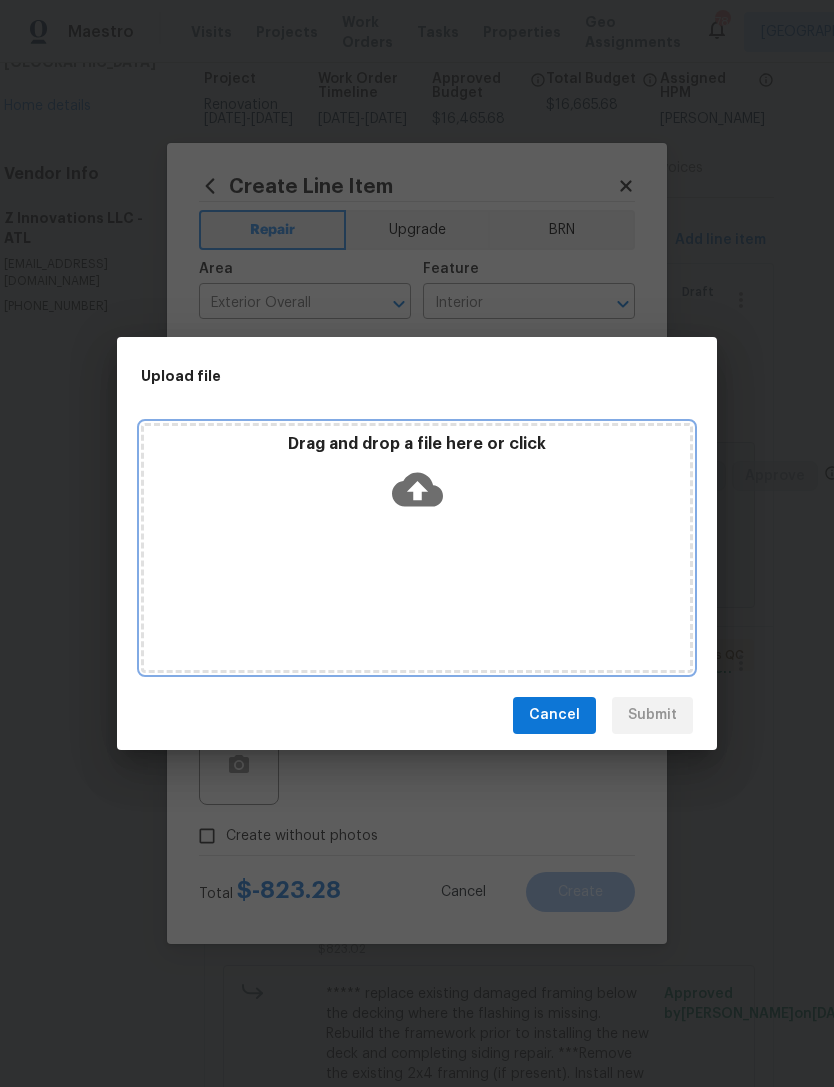 click 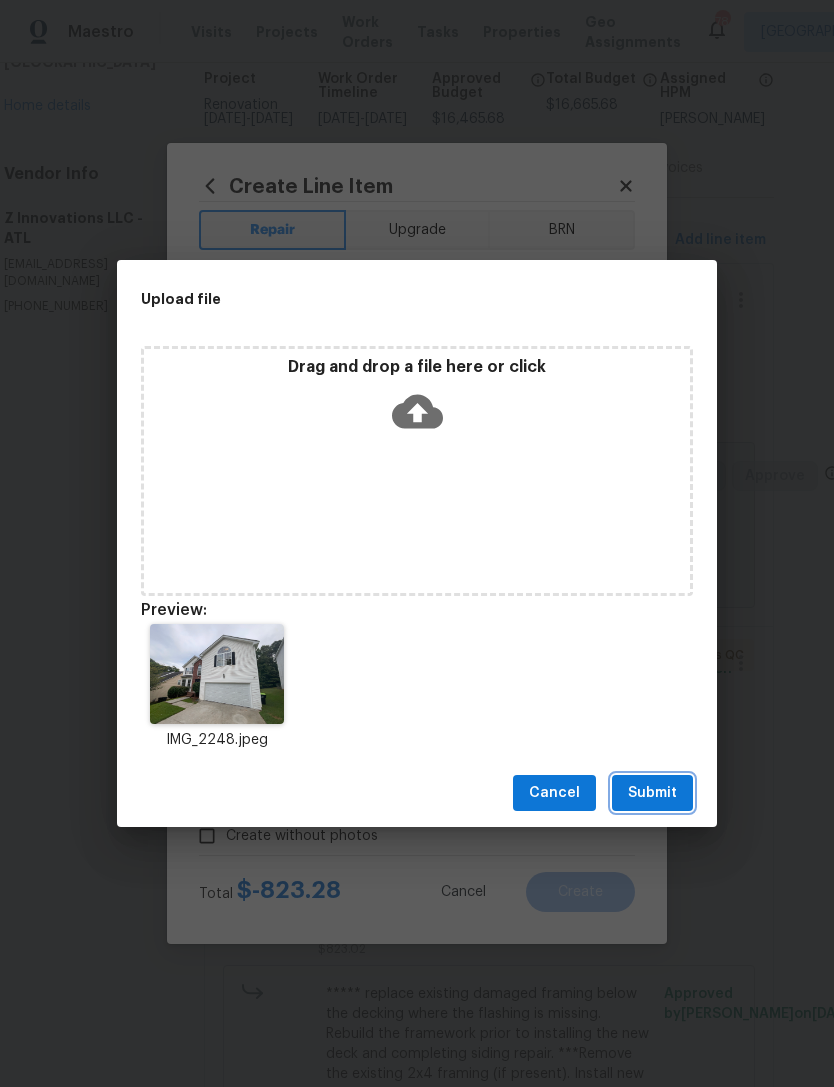 click on "Submit" at bounding box center (652, 793) 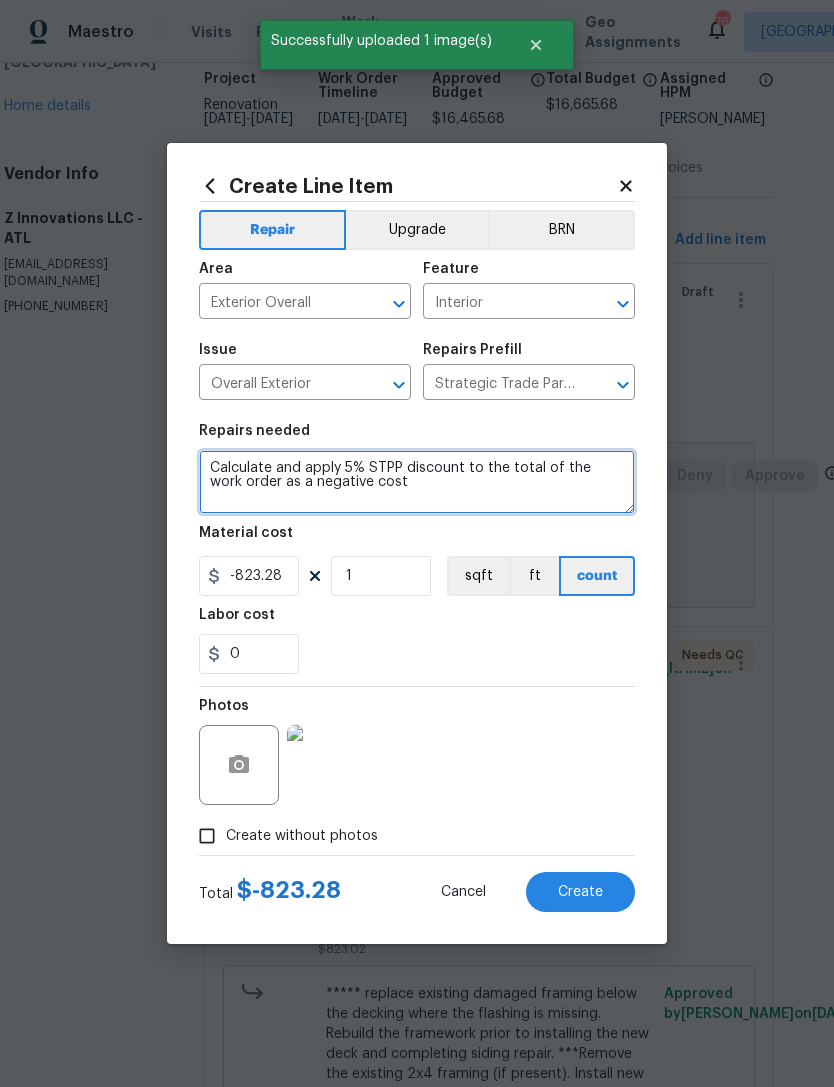 click on "Calculate and apply 5% STPP discount to the total of the work order as a negative cost" at bounding box center [417, 482] 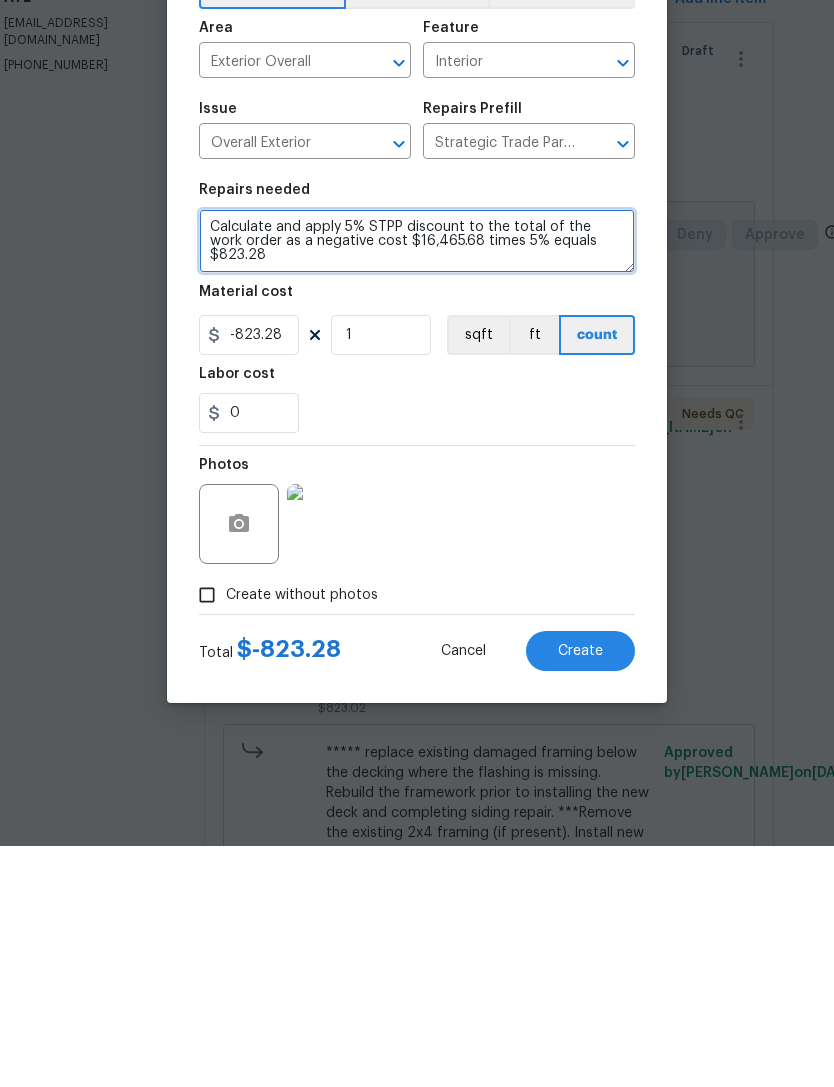 type on "Calculate and apply 5% STPP discount to the total of the work order as a negative cost $16,465.68 times 5% equals $823.28" 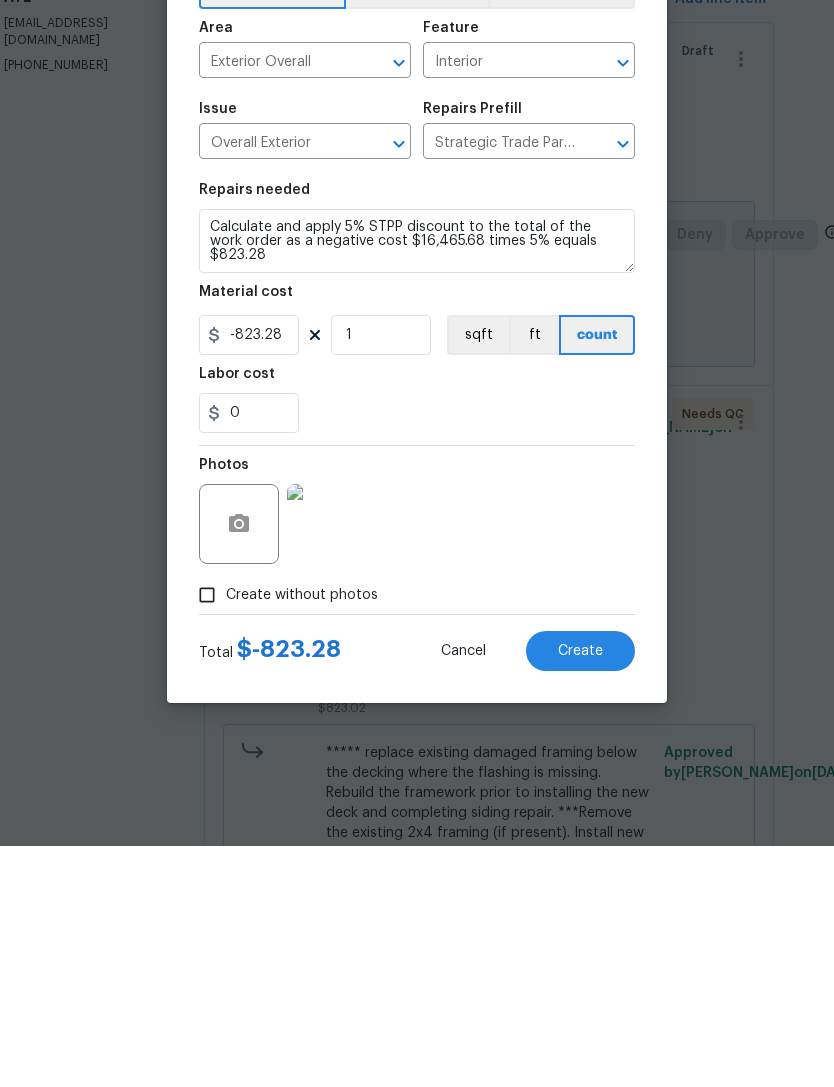 click on "Create" at bounding box center (580, 892) 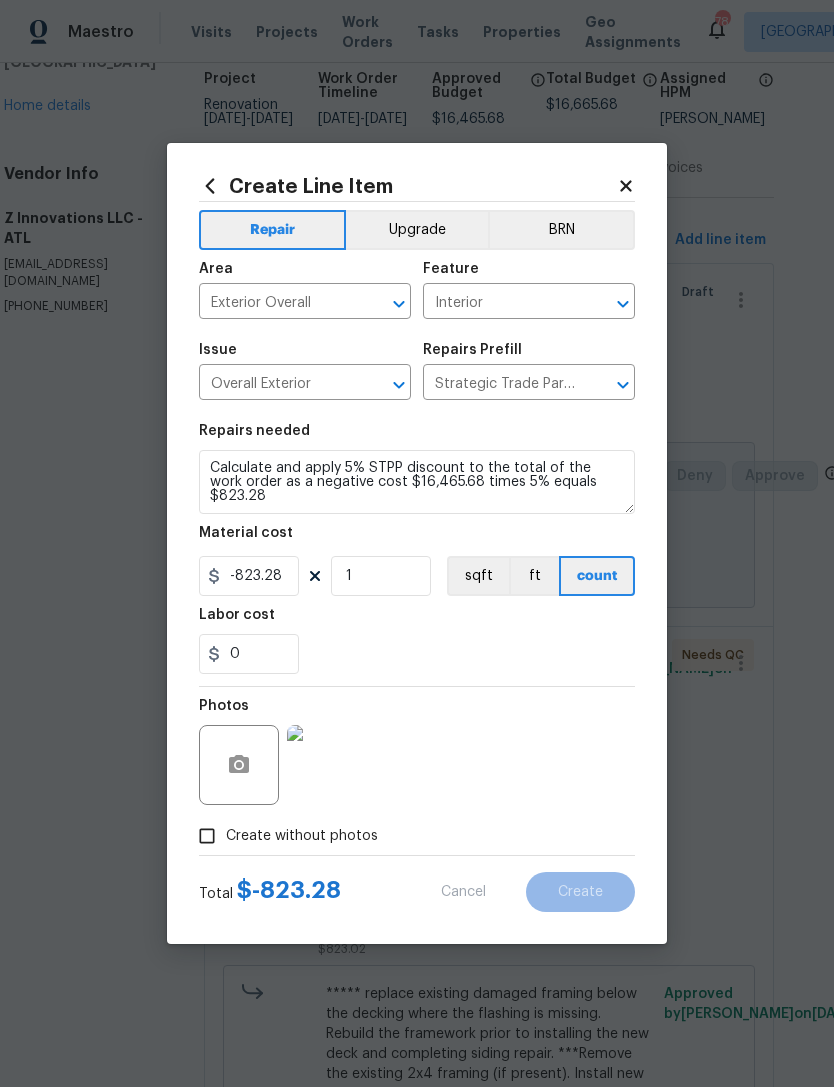 scroll, scrollTop: 0, scrollLeft: 0, axis: both 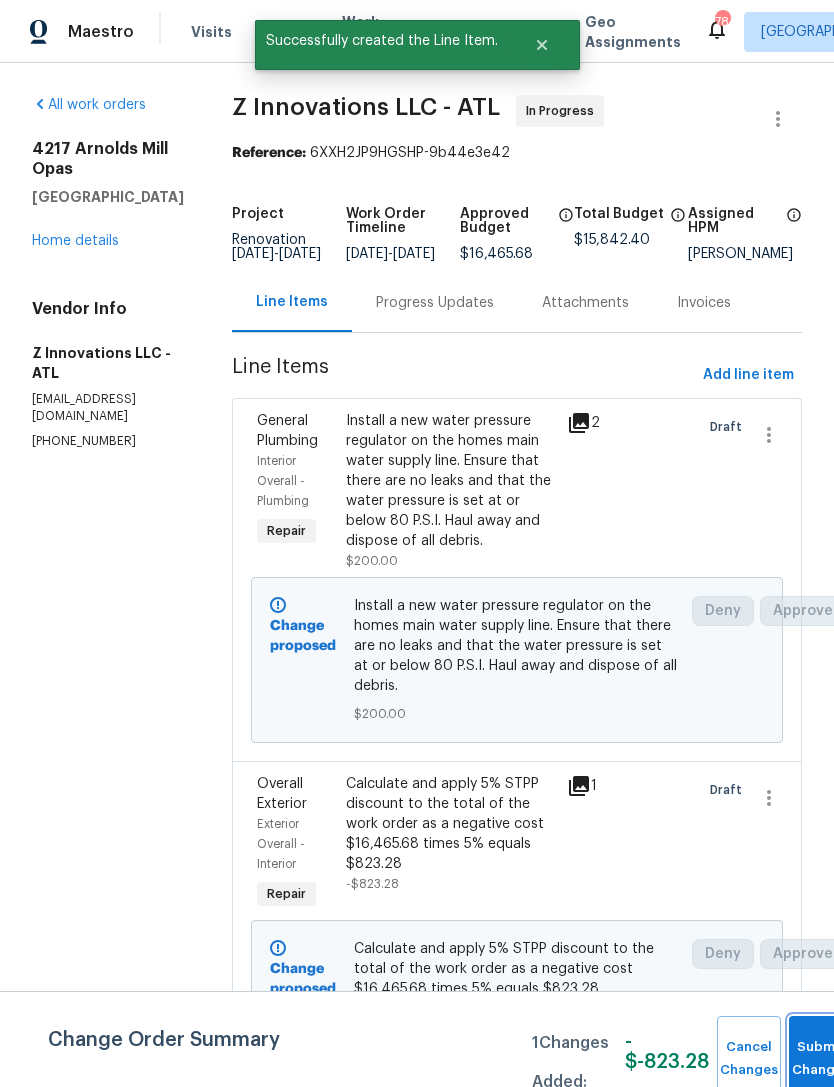 click on "Submit Changes" at bounding box center (821, 1059) 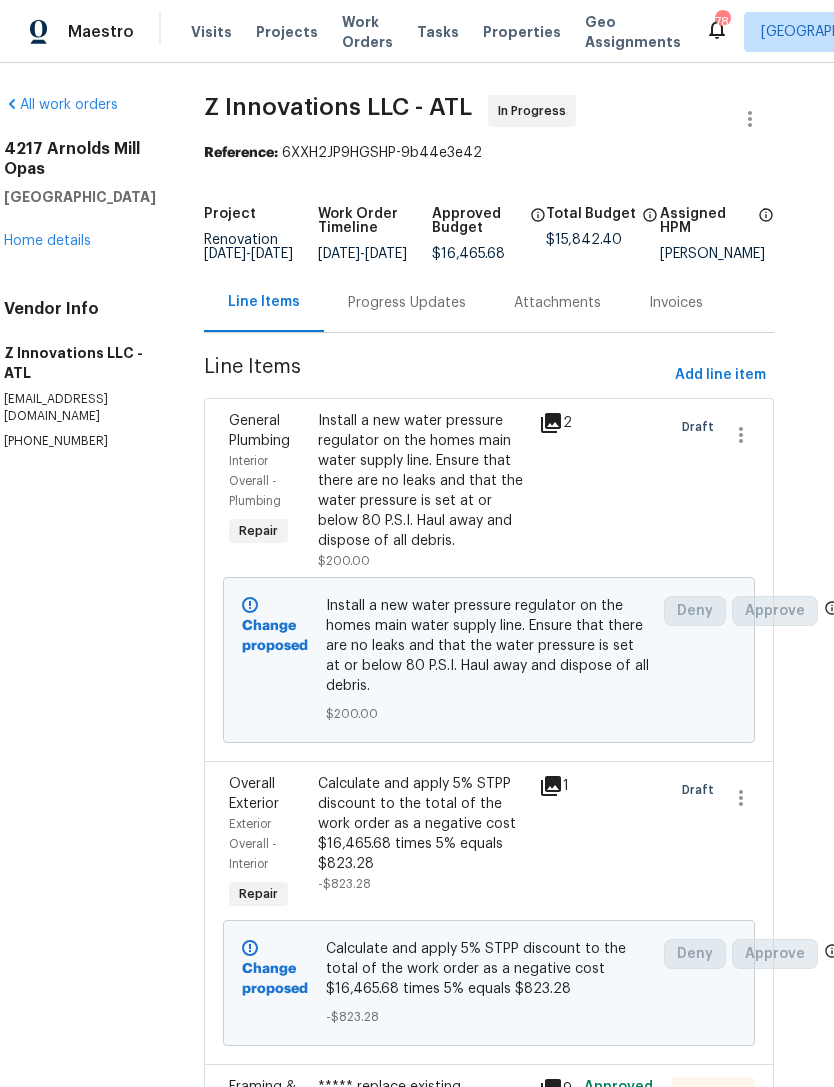 scroll, scrollTop: 0, scrollLeft: 28, axis: horizontal 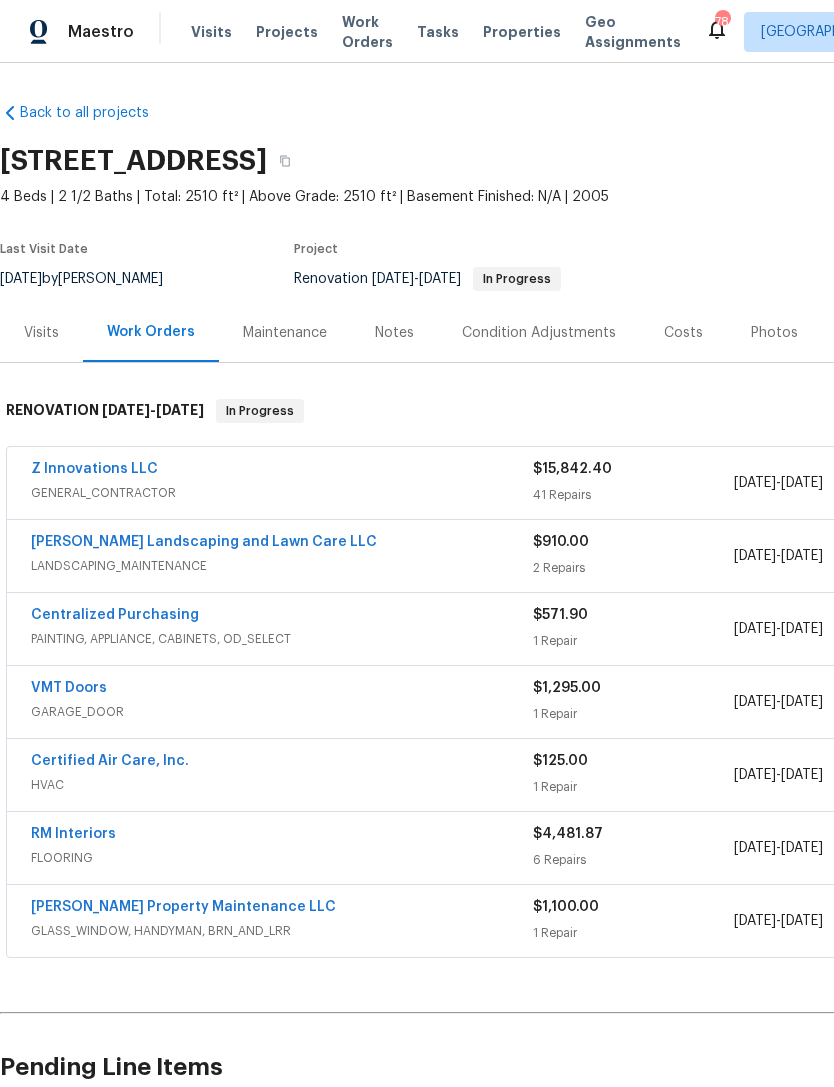 click on "[DATE]  by  [PERSON_NAME]" at bounding box center [93, 279] 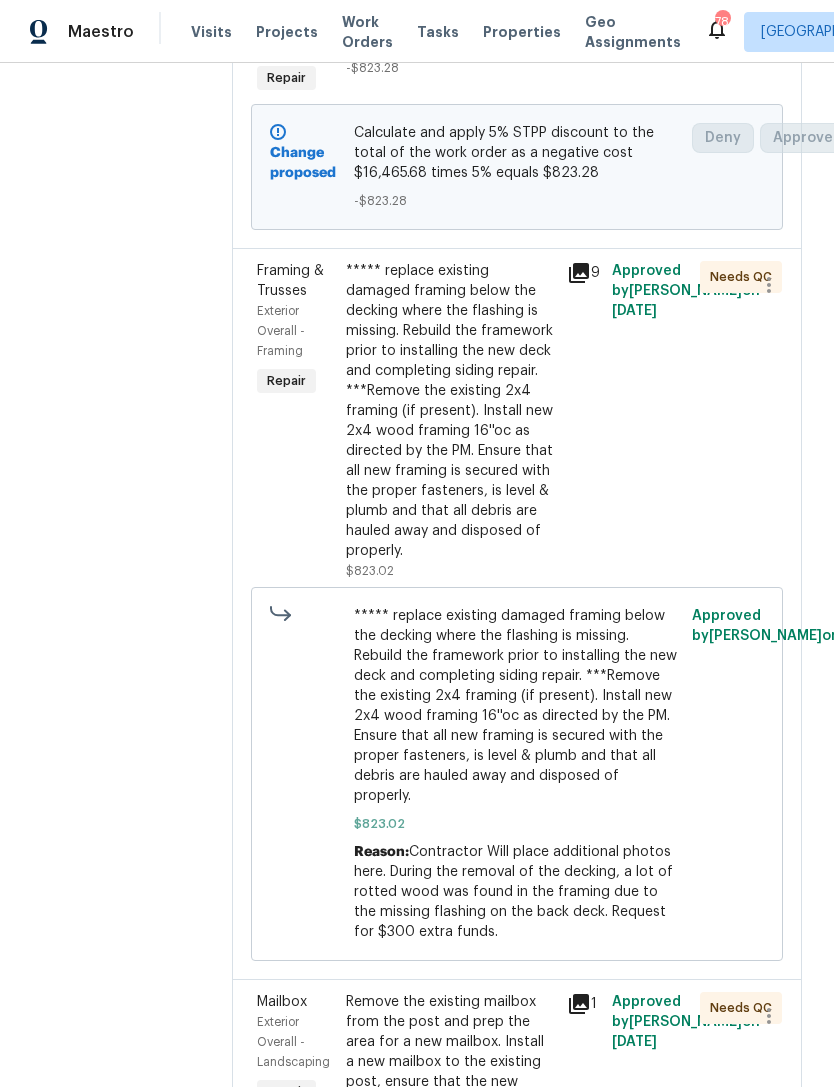 scroll, scrollTop: 816, scrollLeft: 0, axis: vertical 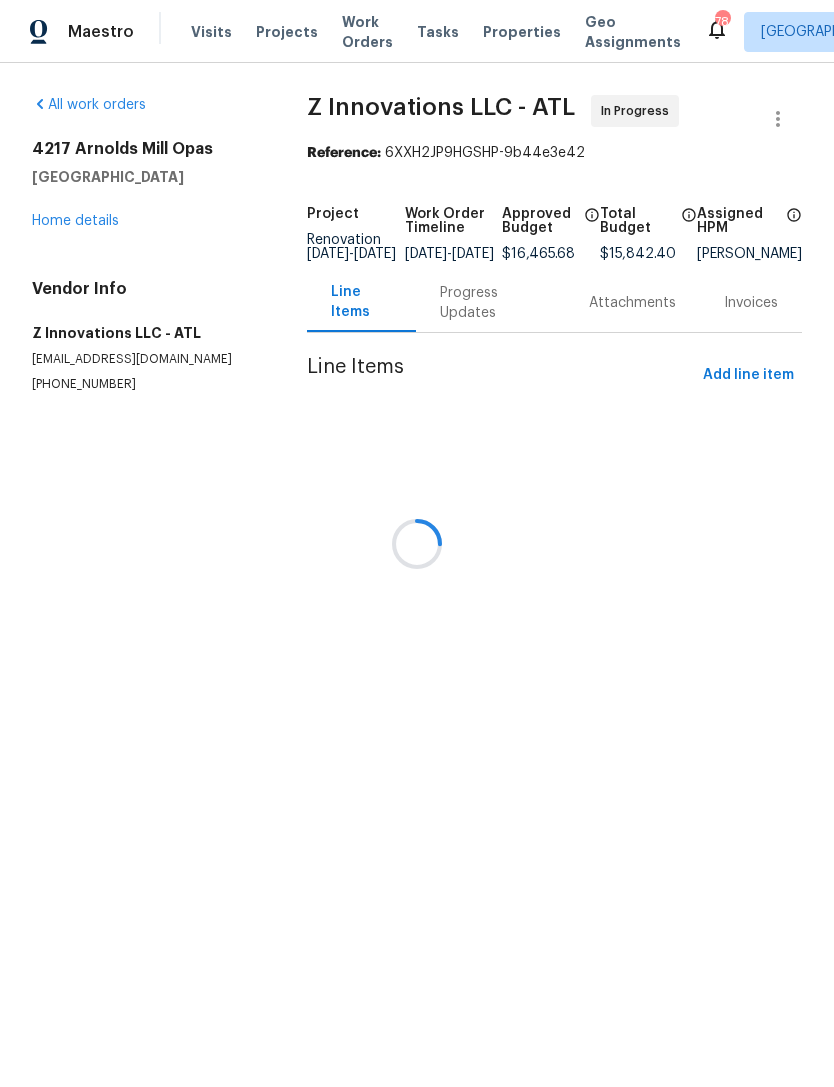 click at bounding box center (417, 543) 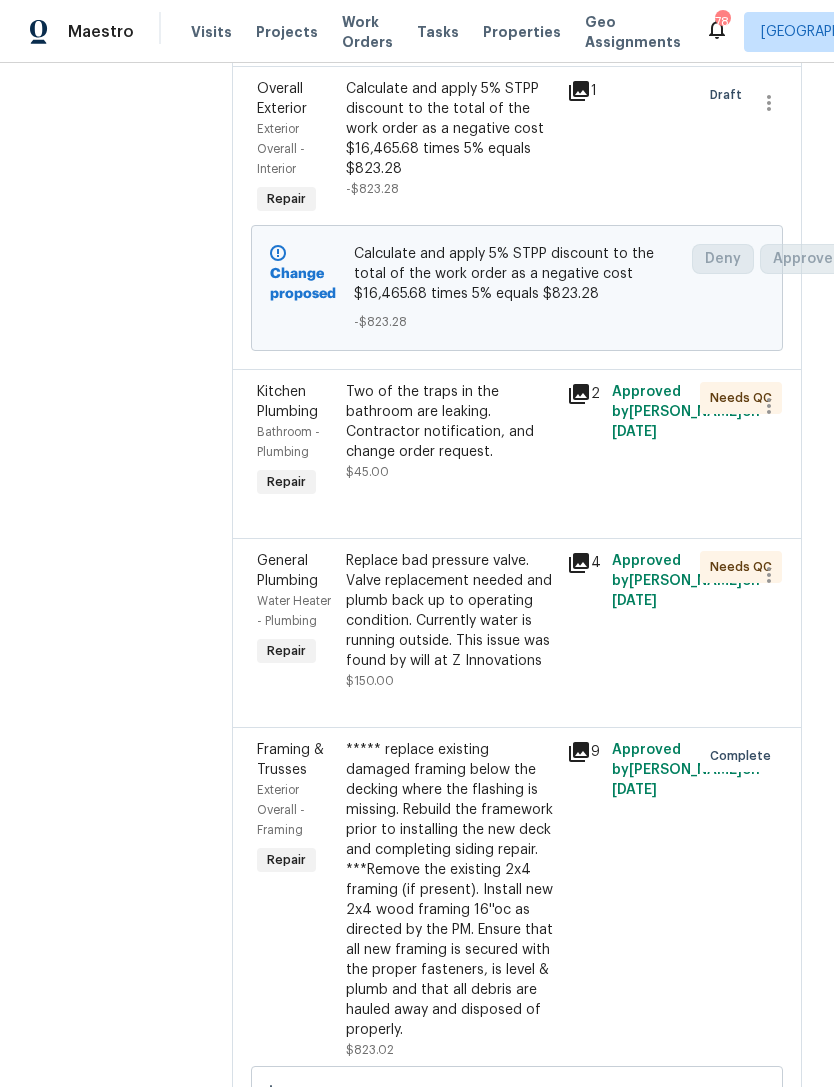 scroll, scrollTop: 695, scrollLeft: 0, axis: vertical 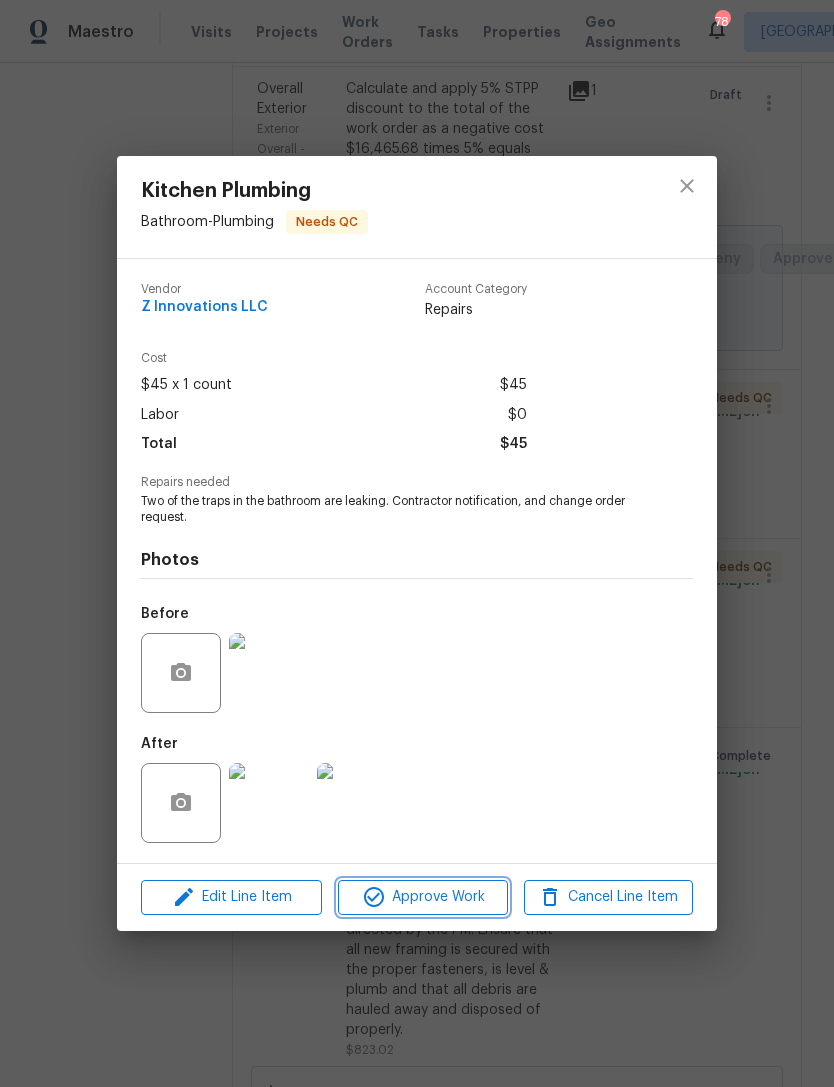click on "Approve Work" at bounding box center [422, 897] 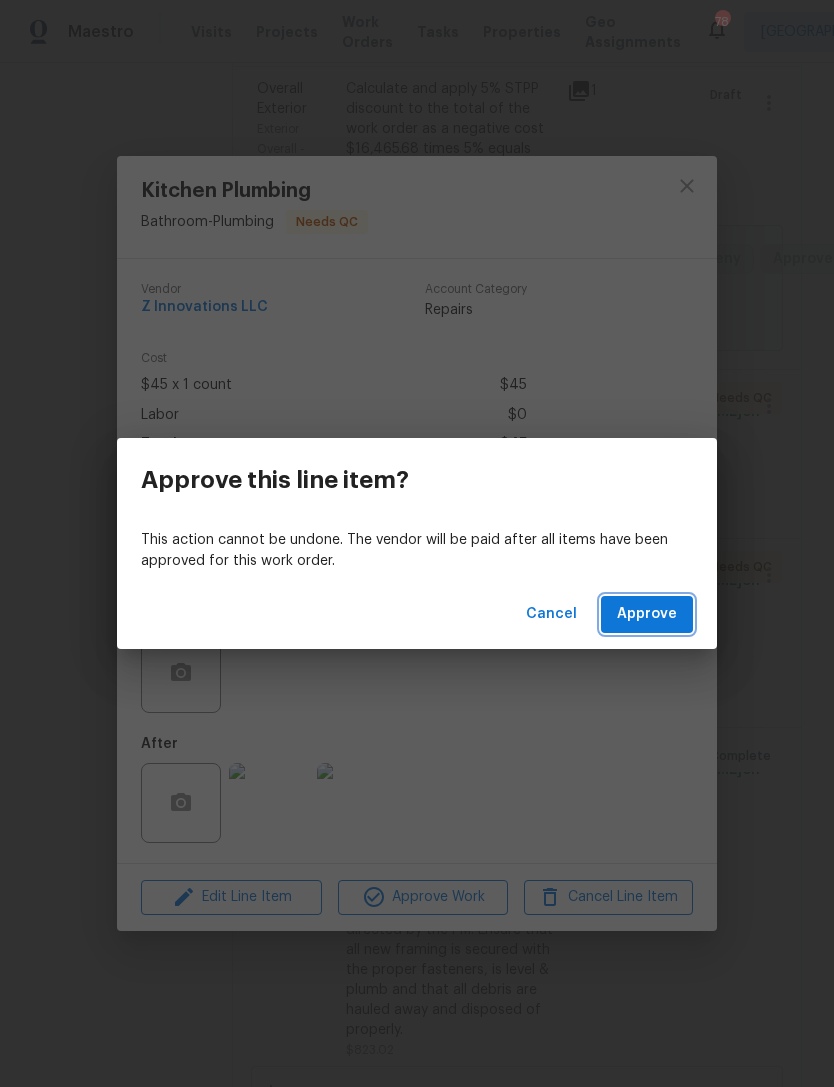 click on "Approve" at bounding box center [647, 614] 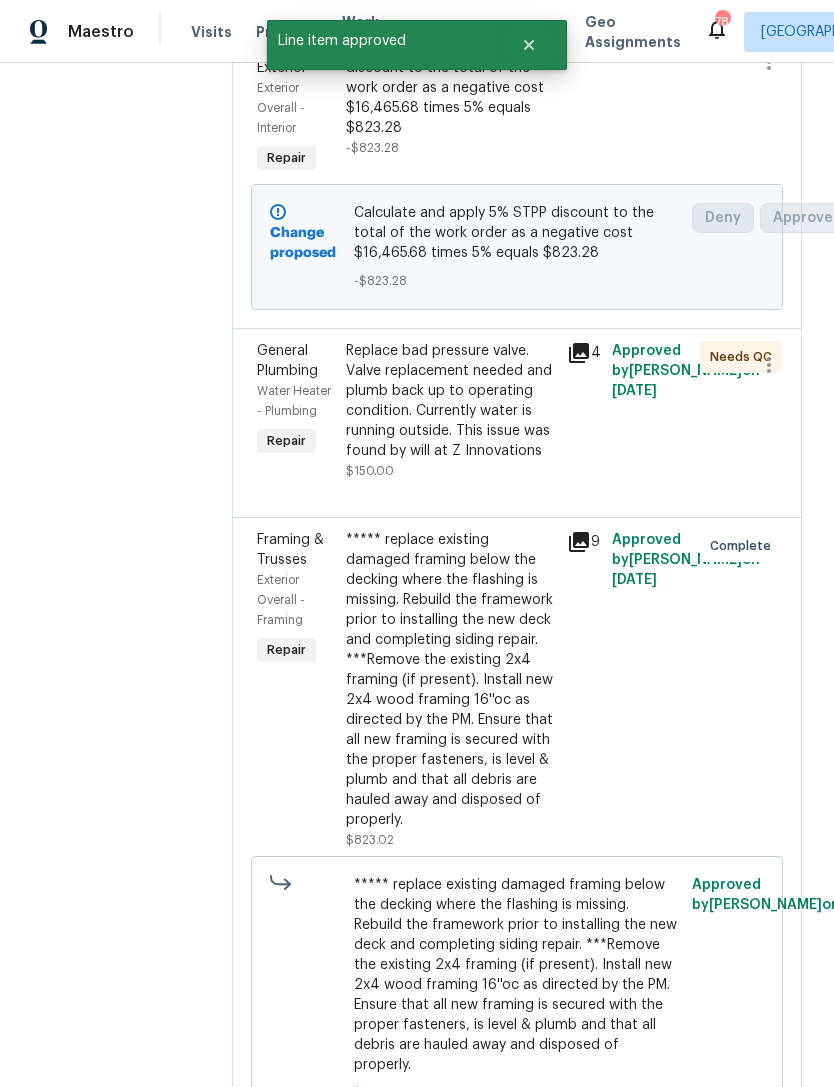 scroll, scrollTop: 736, scrollLeft: 0, axis: vertical 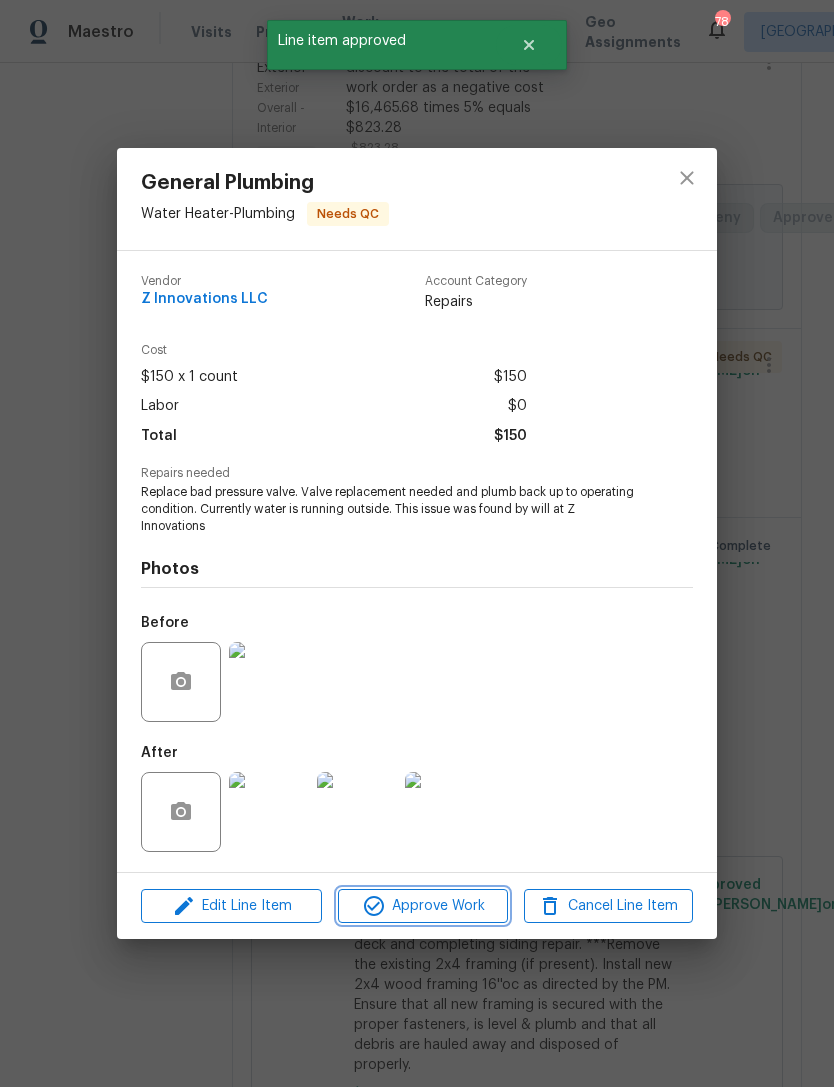 click on "Approve Work" at bounding box center [422, 906] 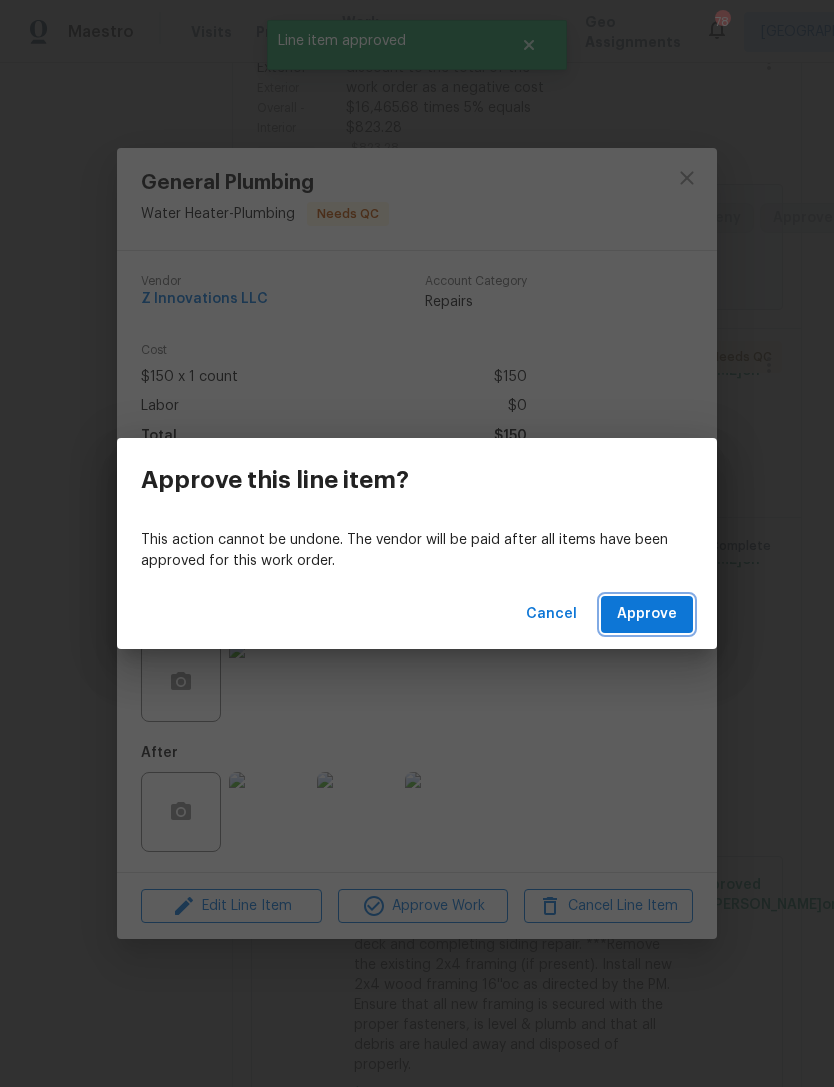 click on "Approve" at bounding box center (647, 614) 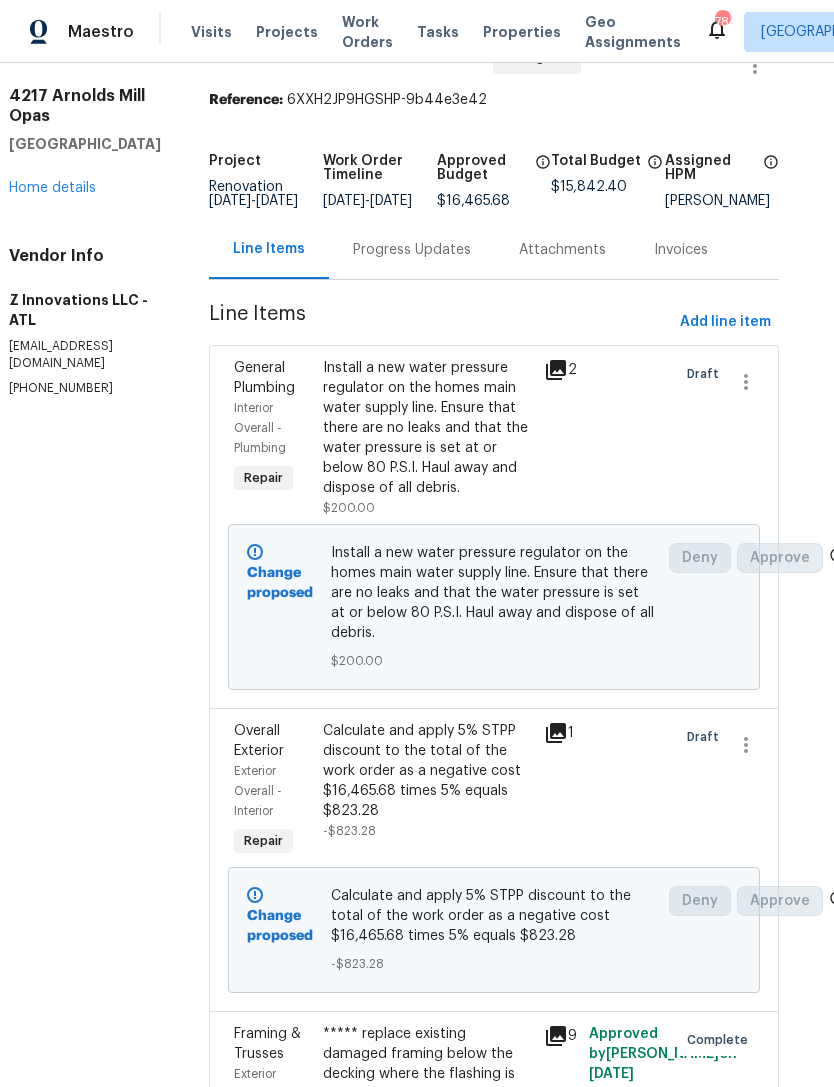 scroll, scrollTop: 52, scrollLeft: 23, axis: both 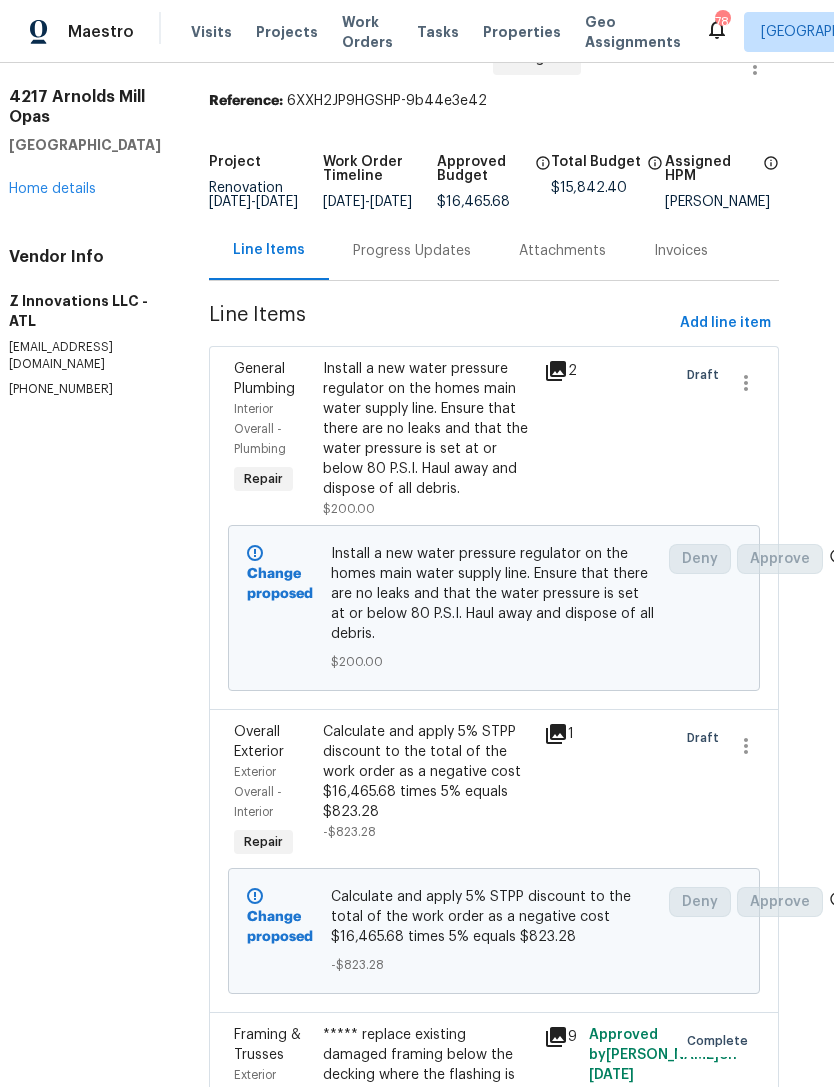 click on "Install a new water pressure regulator on the homes main water supply line. Ensure that there are no leaks and that the water pressure is set at or below 80 P.S.I. Haul away and dispose of all debris. $200.00" at bounding box center [428, 439] 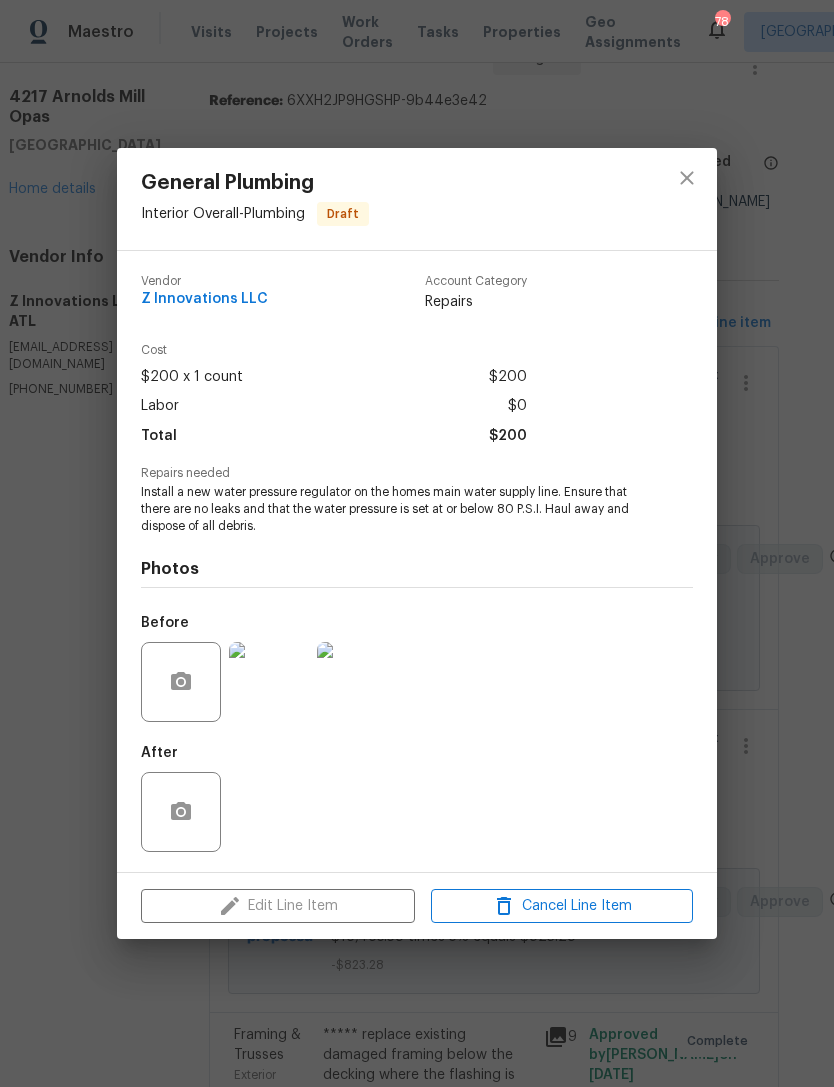 click on "General Plumbing Interior Overall  -  Plumbing Draft Vendor Z Innovations LLC Account Category Repairs Cost $200 x 1 count $200 Labor $0 Total $200 Repairs needed Install a new water pressure regulator on the homes main water supply line. Ensure that there are no leaks and that the water pressure is set at or below 80 P.S.I. Haul away and dispose of all debris. Photos Before After  Edit Line Item  Cancel Line Item" at bounding box center [417, 543] 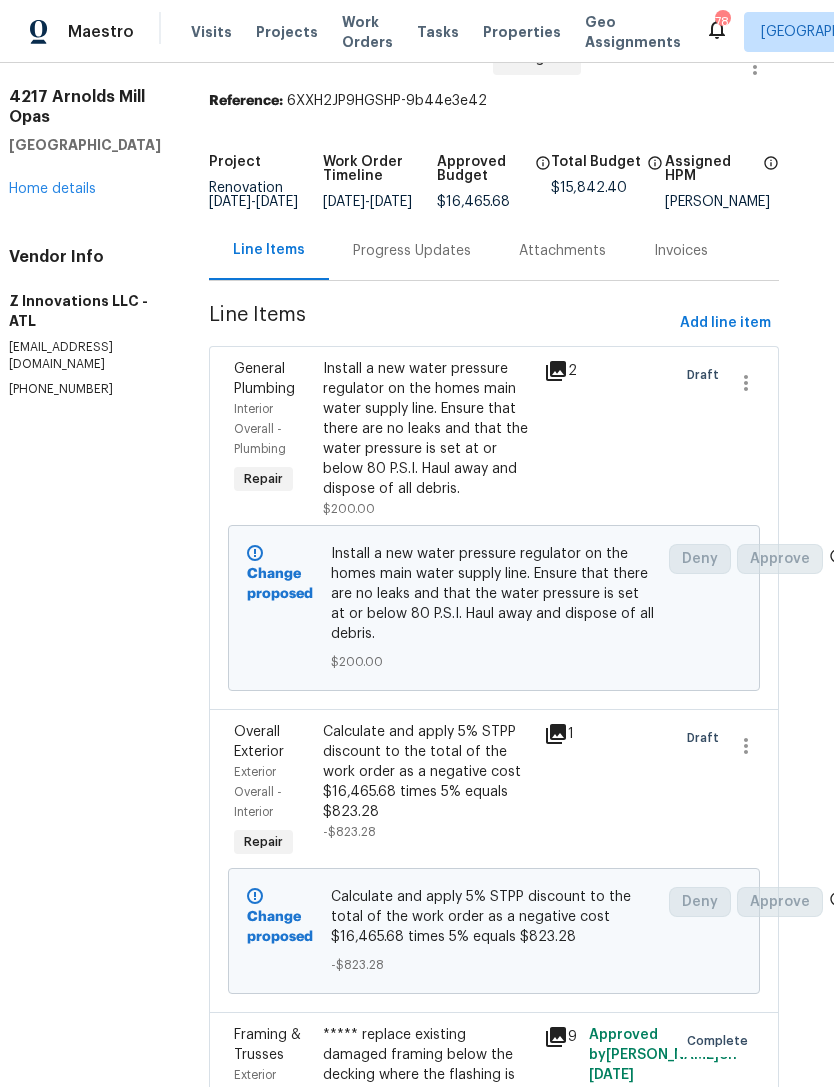 click on "Calculate and apply 5% STPP discount to the total of the work order as a negative cost $16,465.68 times 5% equals $823.28" at bounding box center [428, 772] 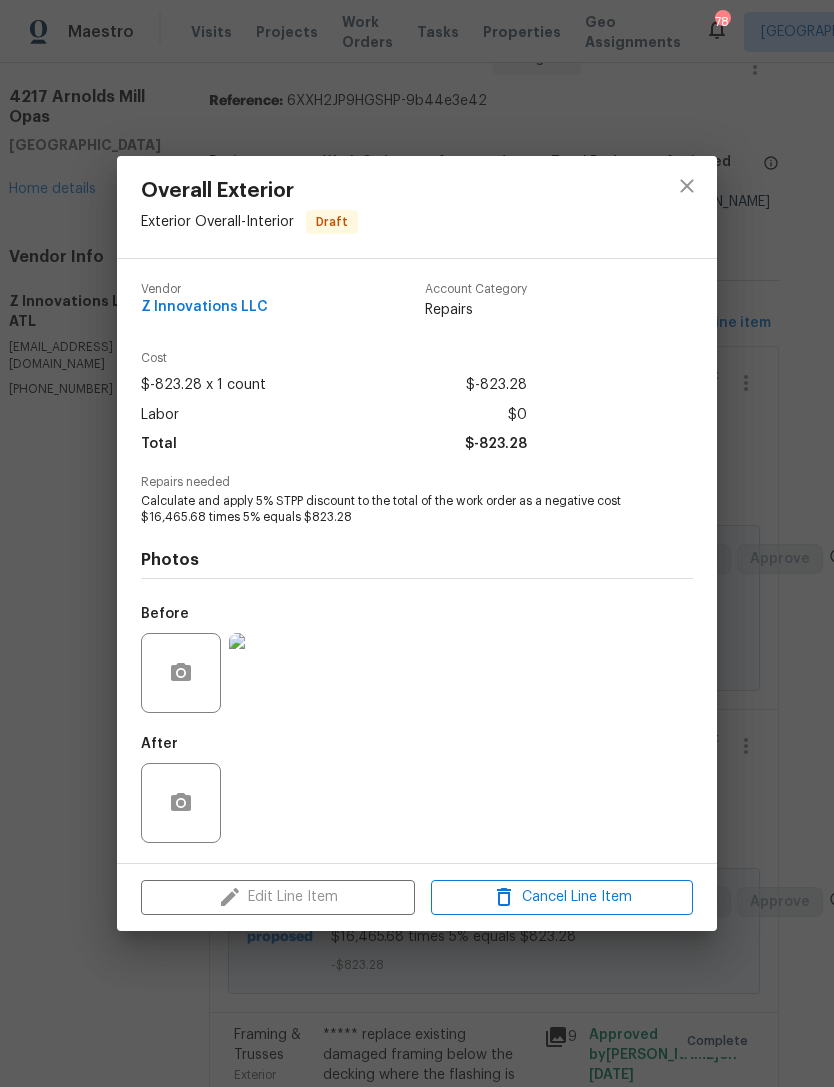 click on "Overall Exterior Exterior Overall  -  Interior Draft Vendor Z Innovations LLC Account Category Repairs Cost $-823.28 x 1 count $-823.28 Labor $0 Total $-823.28 Repairs needed Calculate and apply 5% STPP discount to the total of the work order as a negative cost $16,465.68 times 5% equals $823.28 Photos Before After  Edit Line Item  Cancel Line Item" at bounding box center [417, 543] 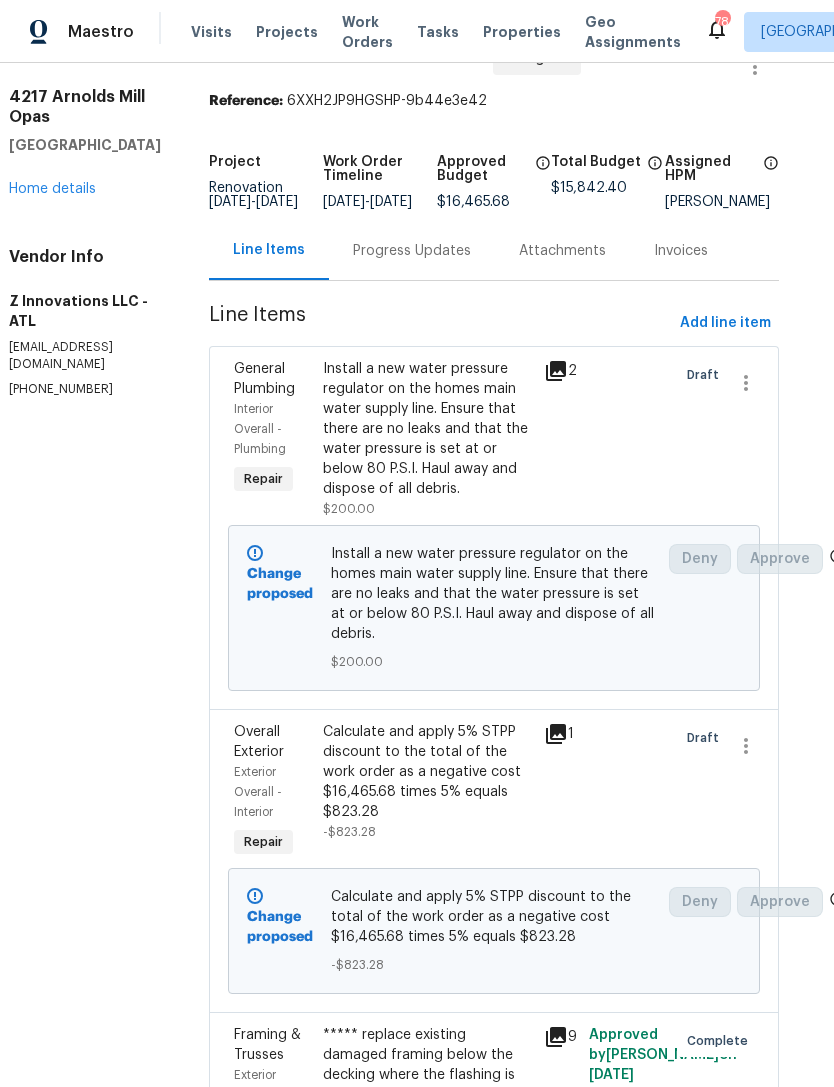 click on "Progress Updates" at bounding box center [412, 250] 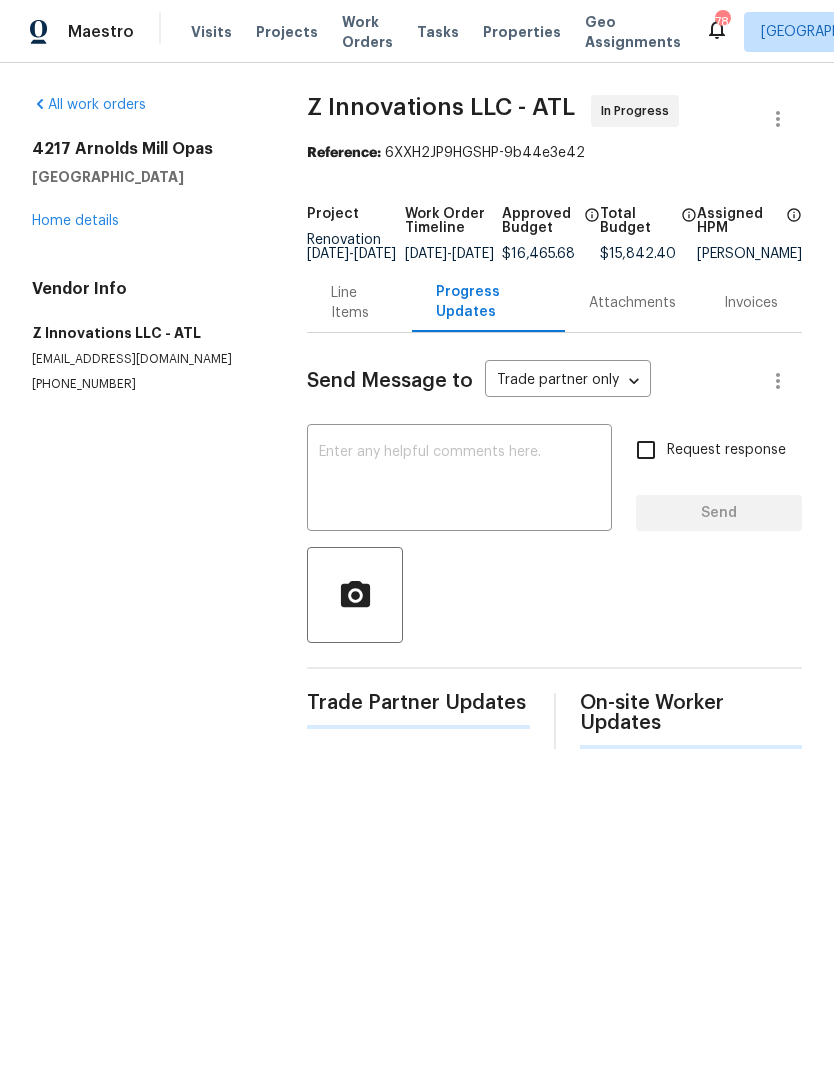 scroll, scrollTop: 0, scrollLeft: 0, axis: both 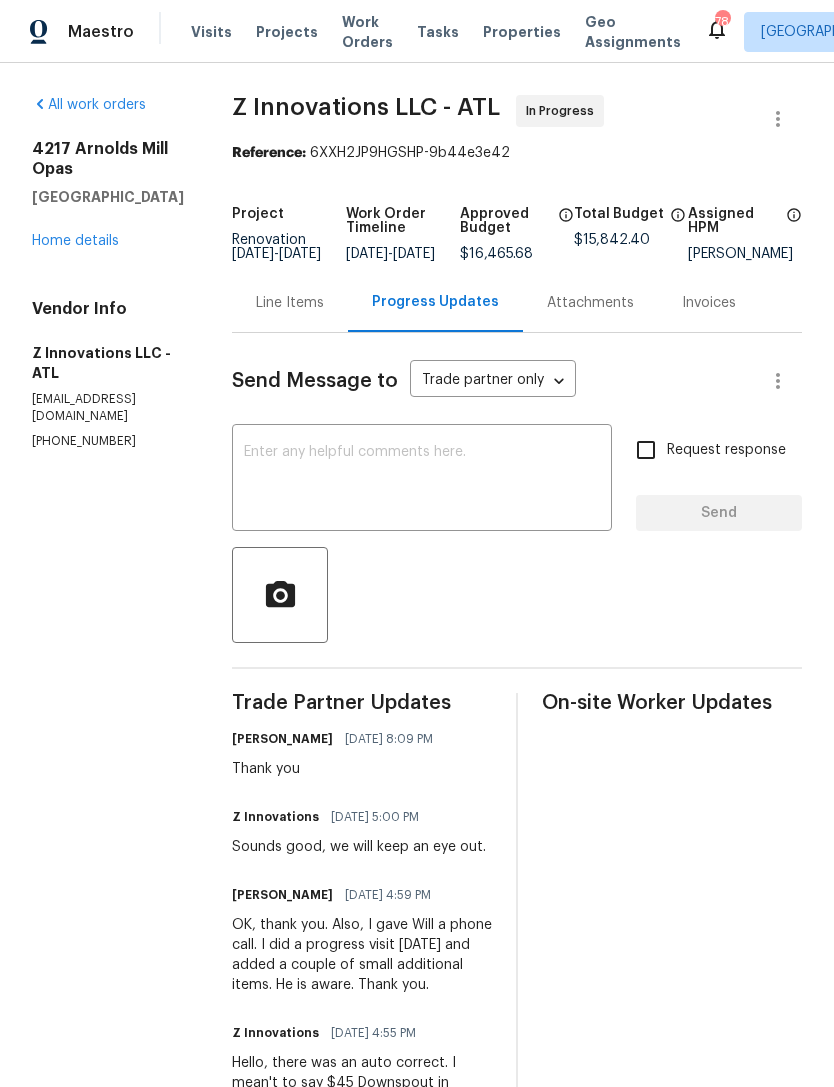 click at bounding box center (422, 480) 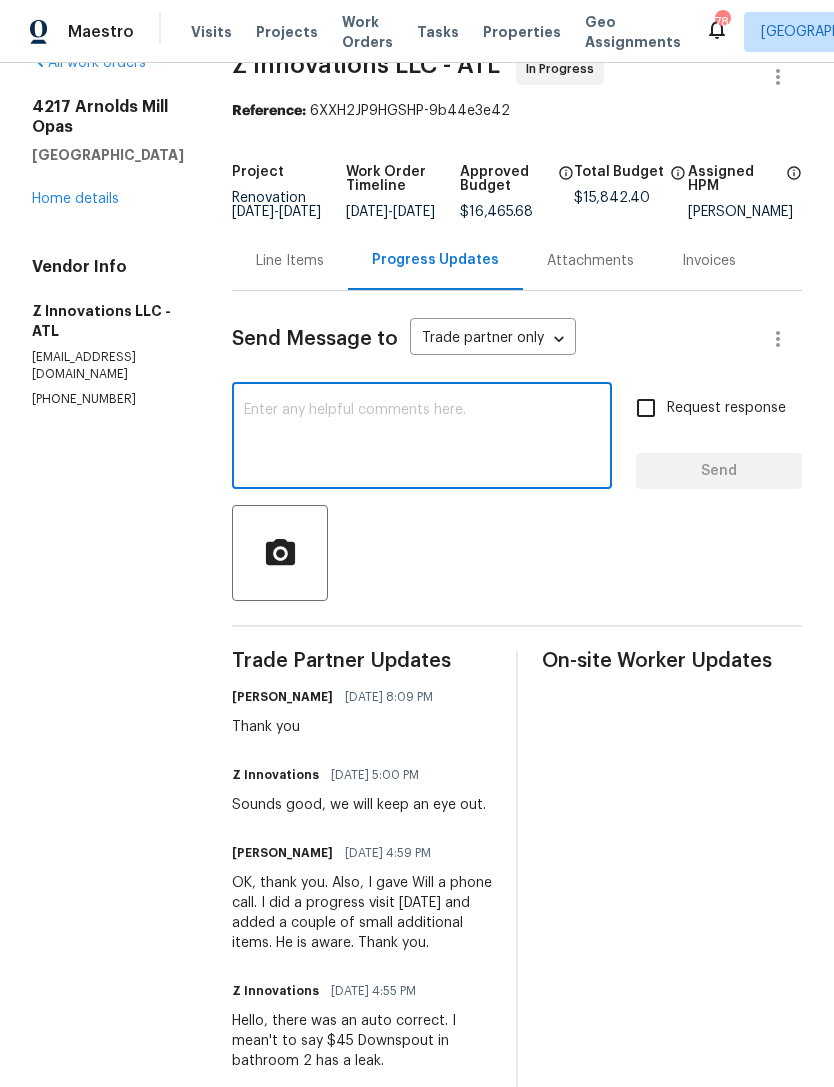 scroll, scrollTop: 46, scrollLeft: 0, axis: vertical 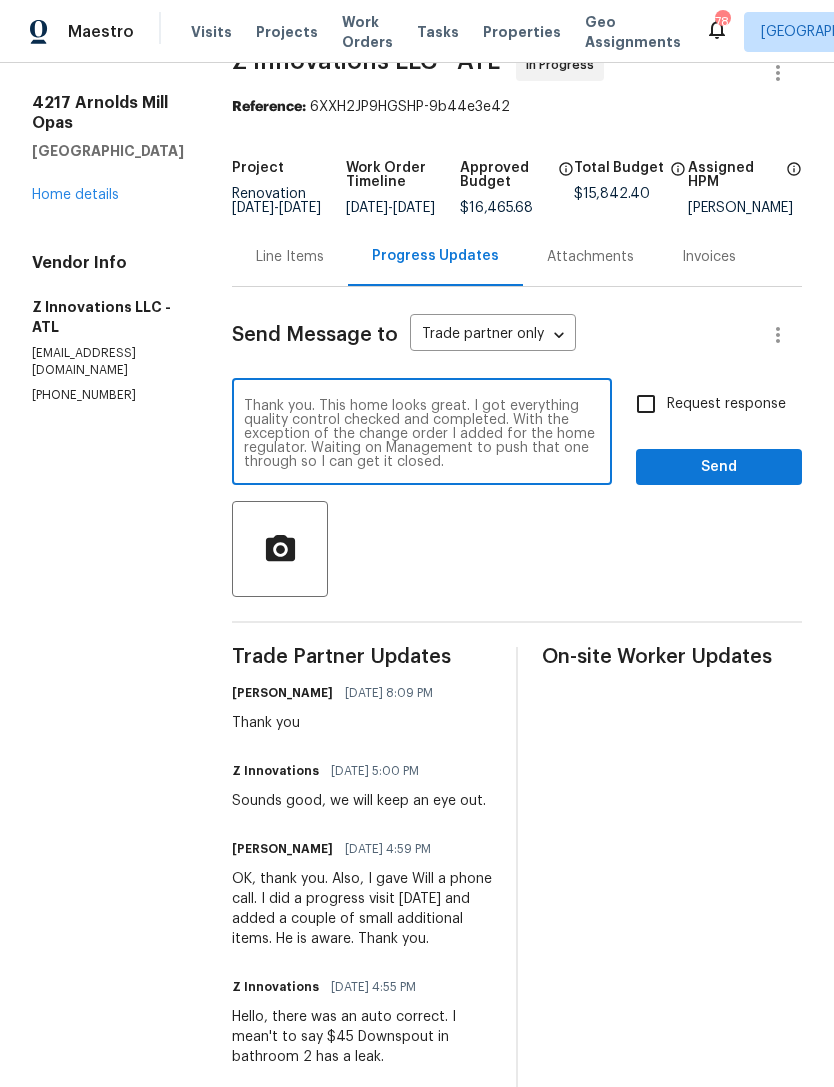 click on "Thank you. This home looks great. I got everything quality control checked and completed. With the exception of the change order I added for the home regulator. Waiting on Management to push that one through so I can get it closed." at bounding box center (422, 434) 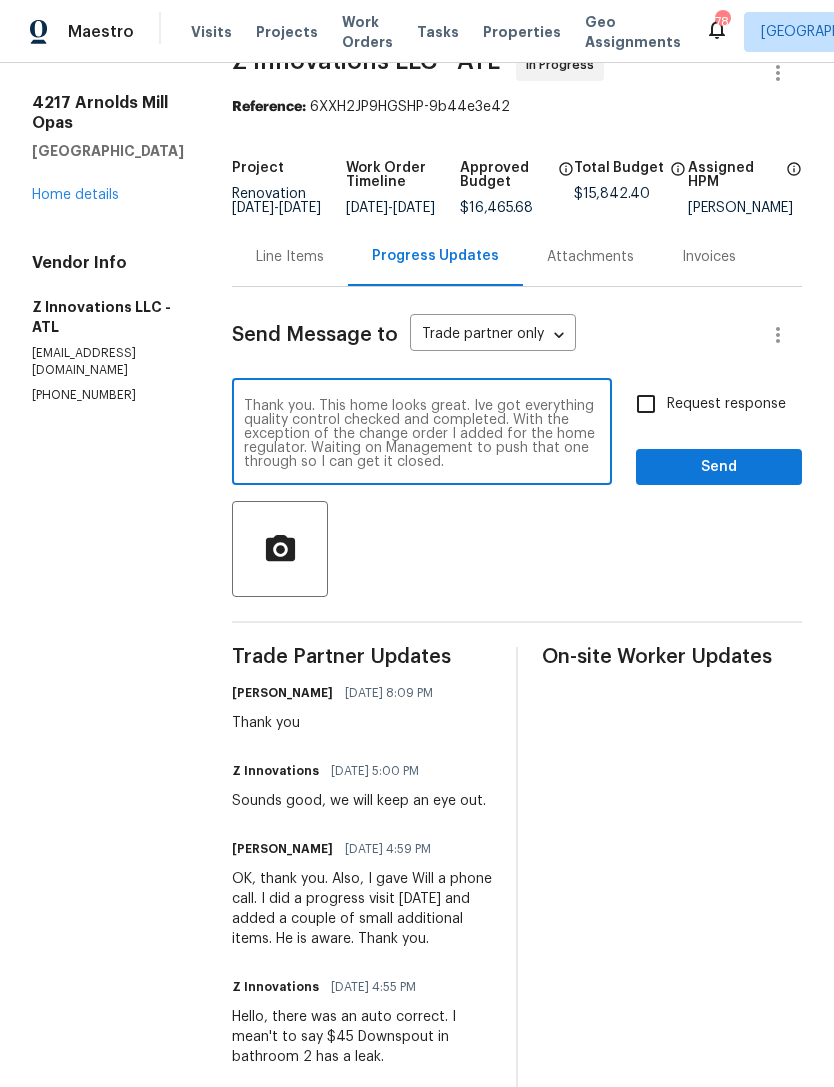 click on "Thank you. This home looks great. Ive got everything quality control checked and completed. With the exception of the change order I added for the home regulator. Waiting on Management to push that one through so I can get it closed." at bounding box center (422, 434) 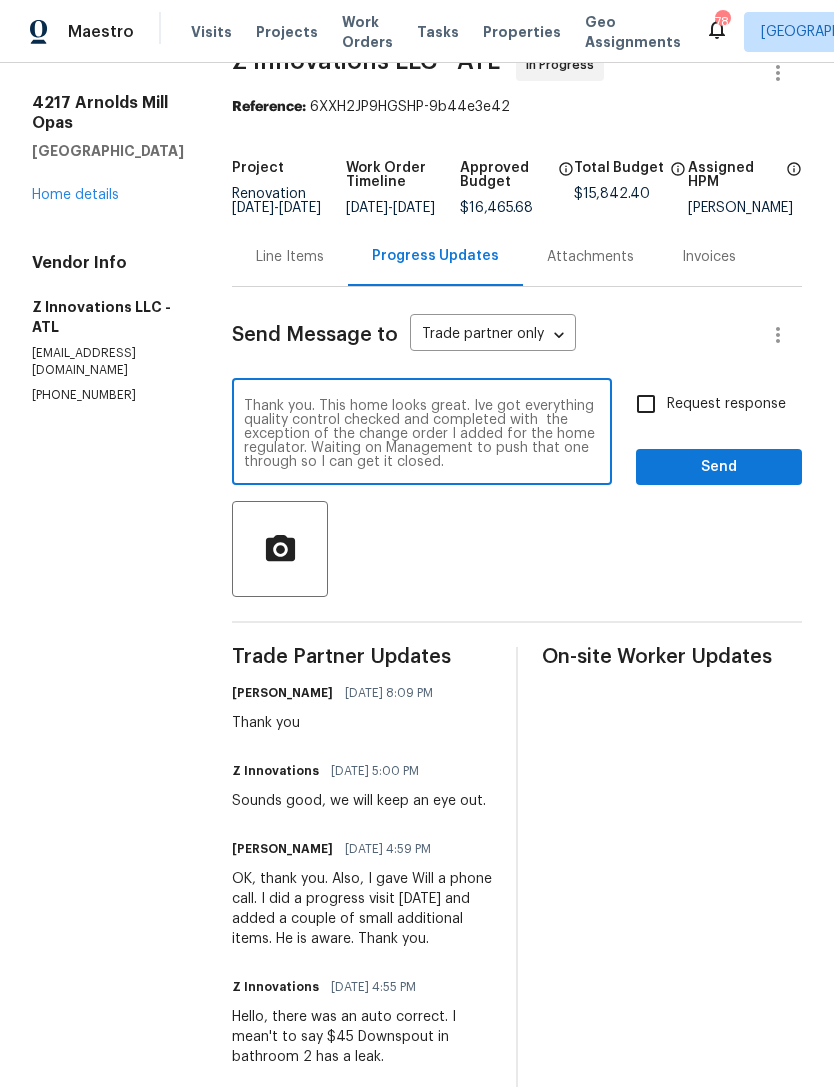 type on "Thank you. This home looks great. Ive got everything quality control checked and completed with  the exception of the change order I added for the home regulator. Waiting on Management to push that one through so I can get it closed." 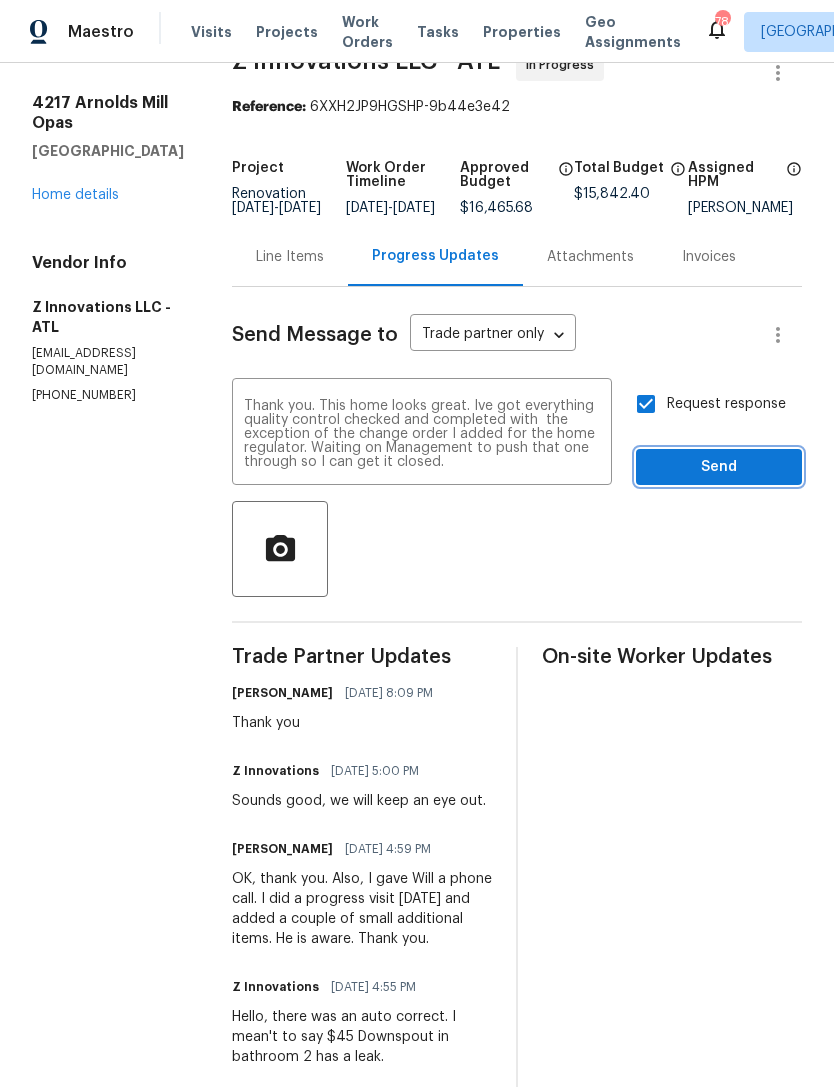 click on "Send" at bounding box center (719, 467) 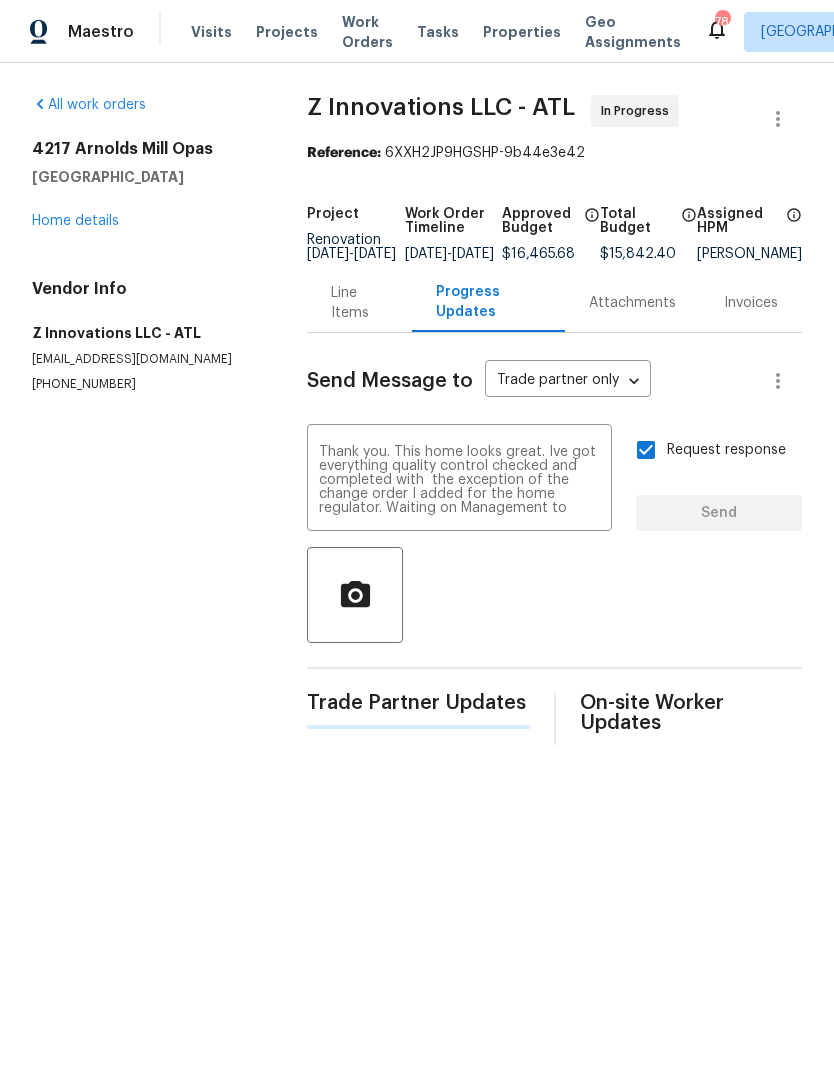 scroll, scrollTop: 0, scrollLeft: 0, axis: both 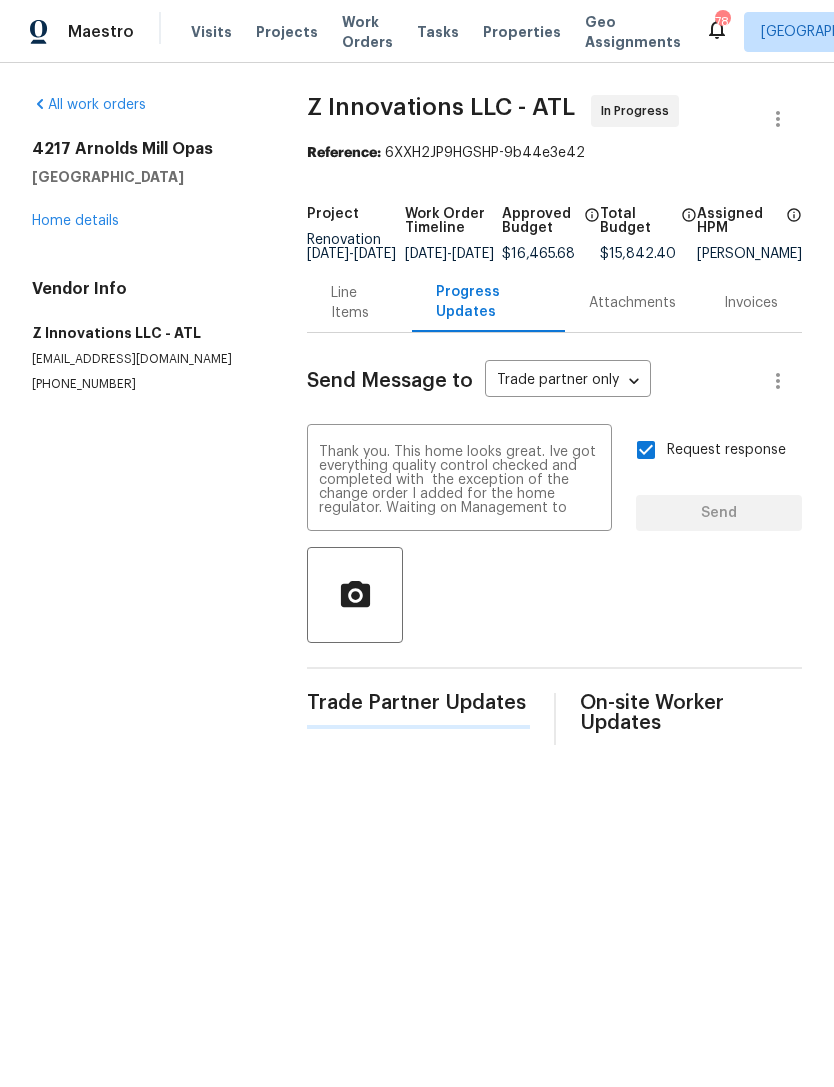 type 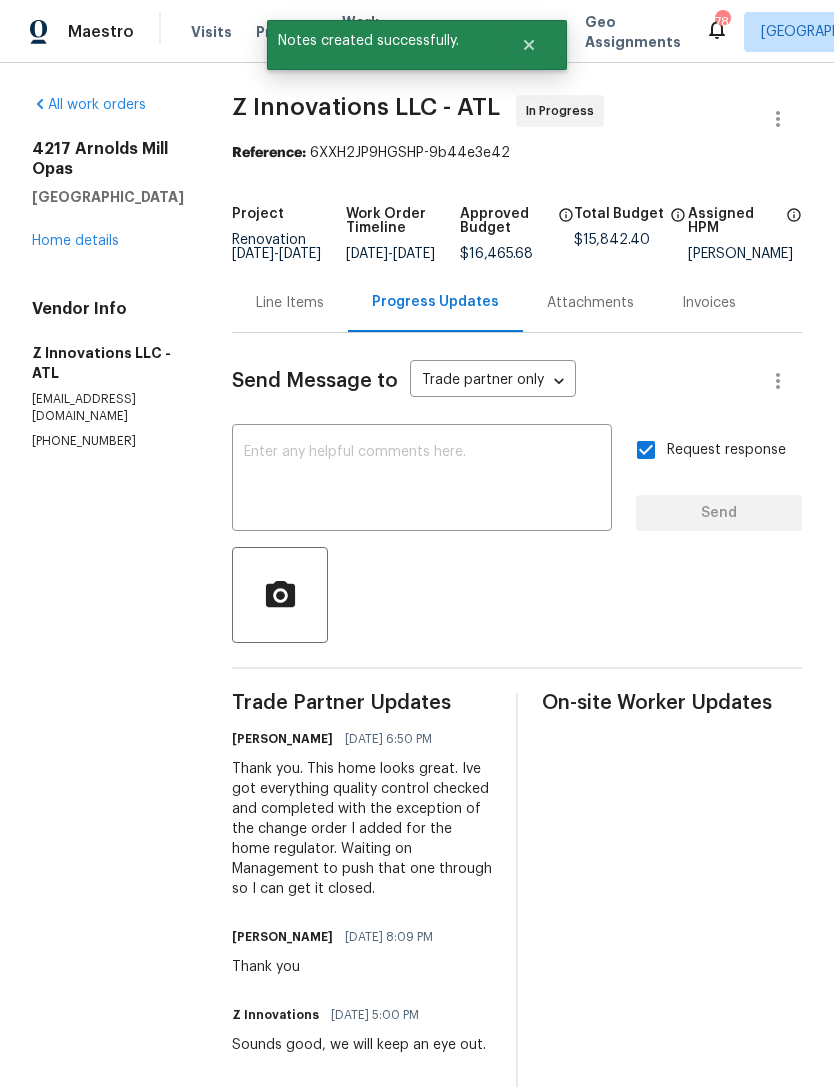 click on "Home details" at bounding box center (75, 241) 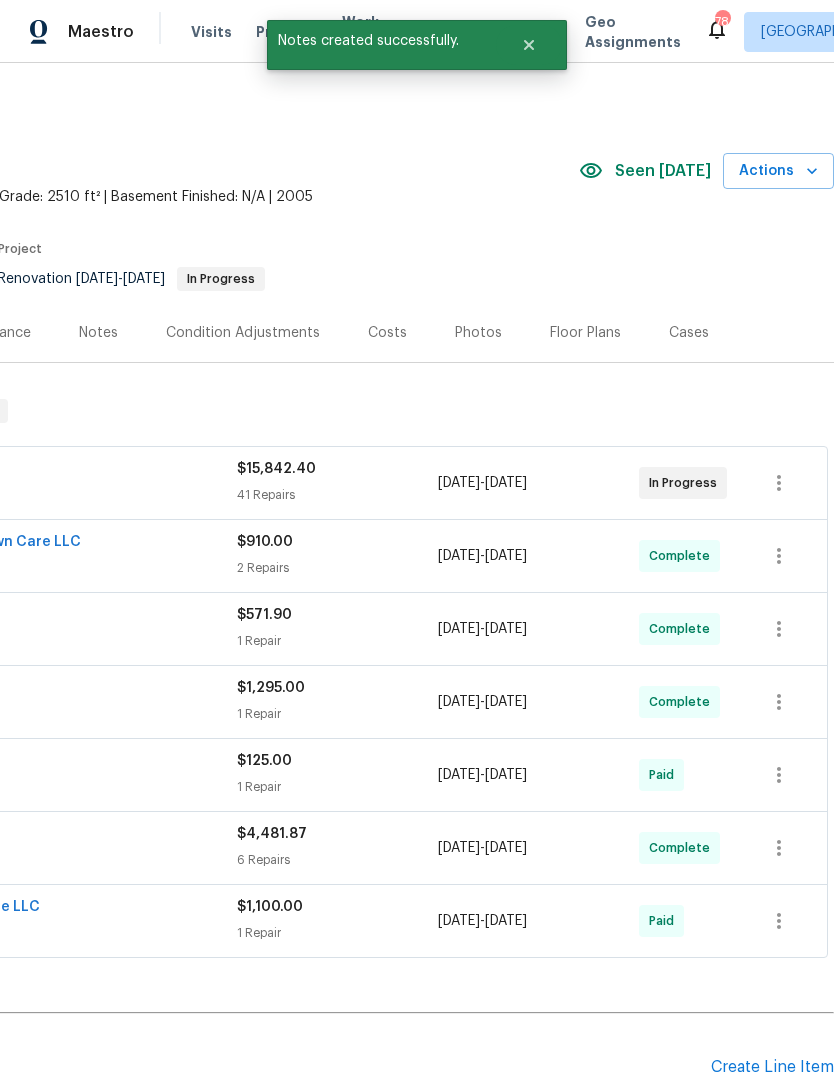 scroll, scrollTop: 0, scrollLeft: 296, axis: horizontal 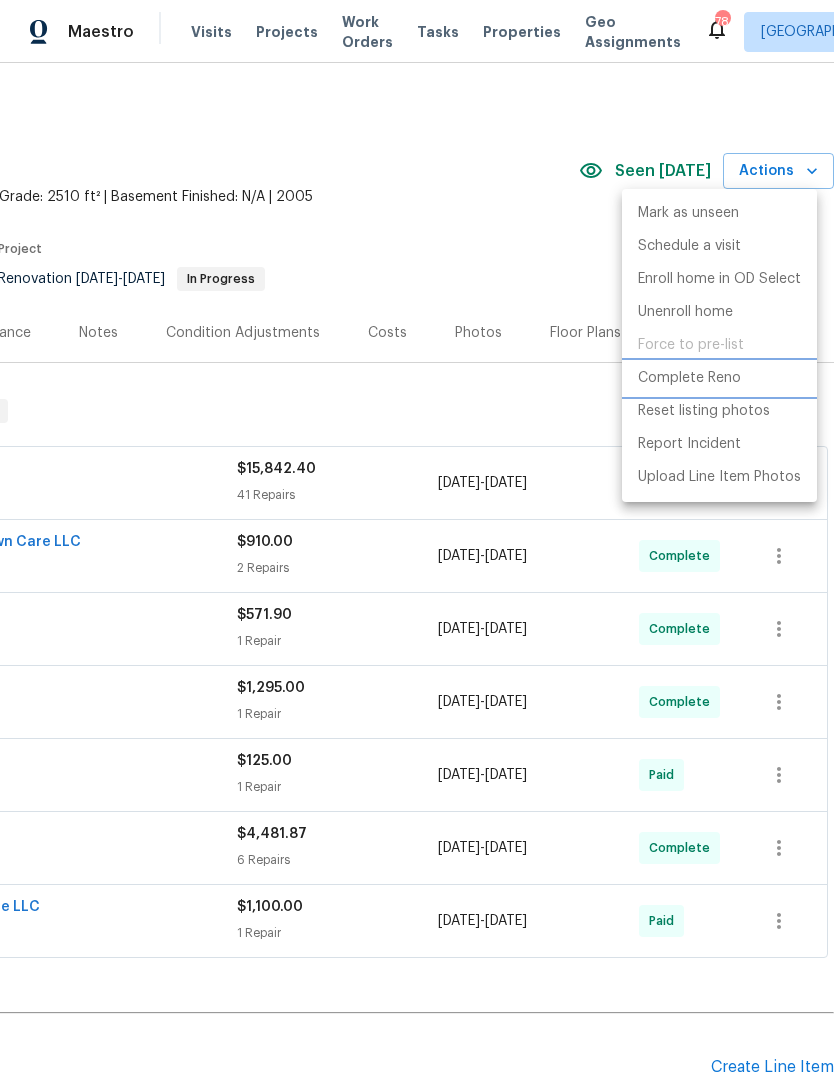 click on "Complete Reno" at bounding box center (689, 378) 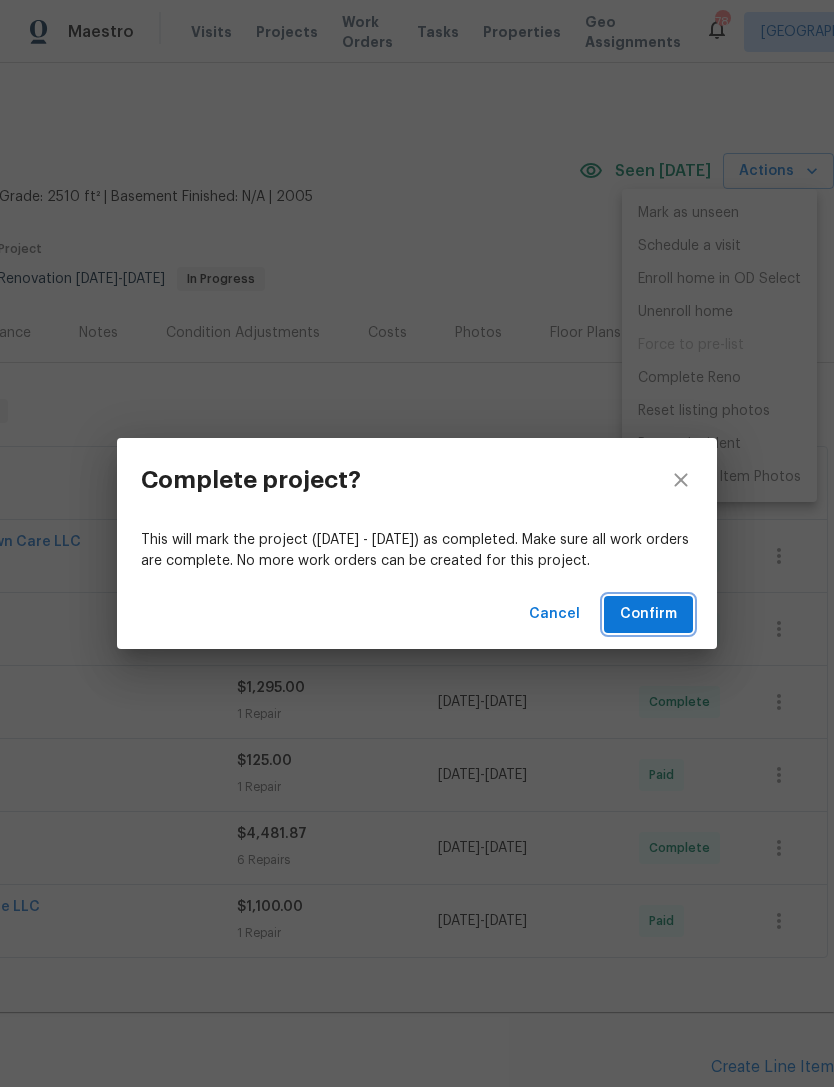 click on "Confirm" at bounding box center (648, 614) 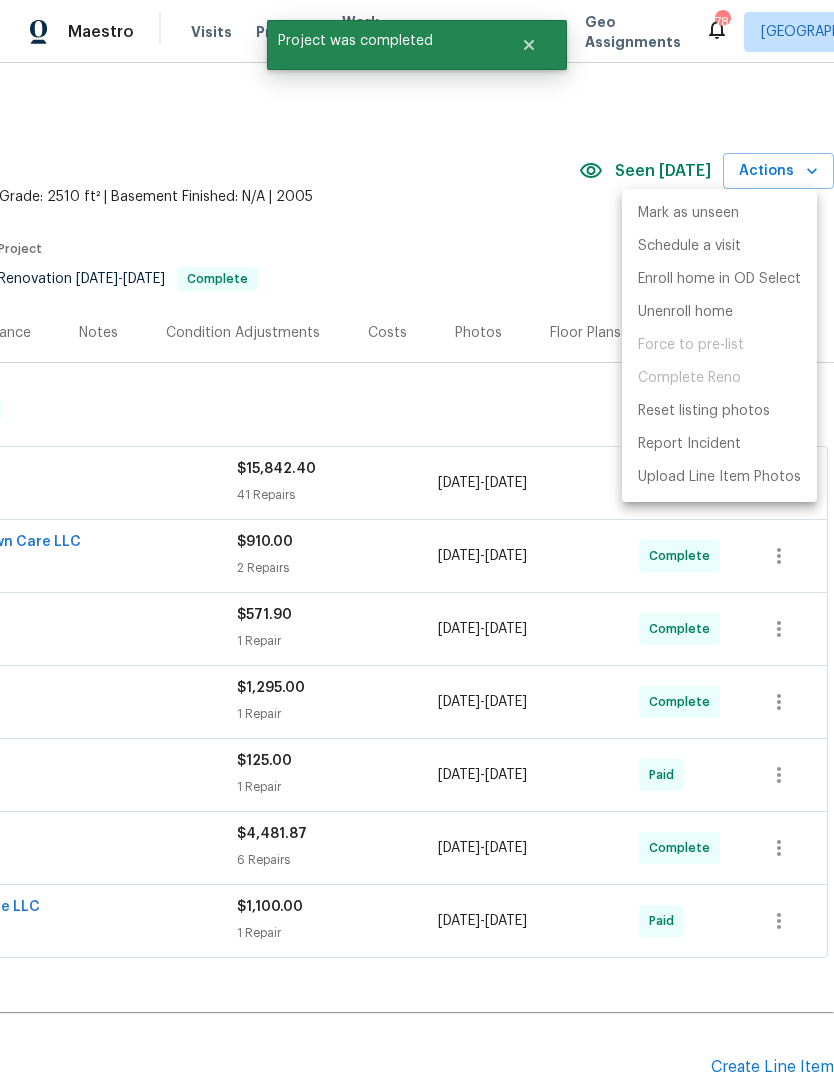 click at bounding box center (417, 543) 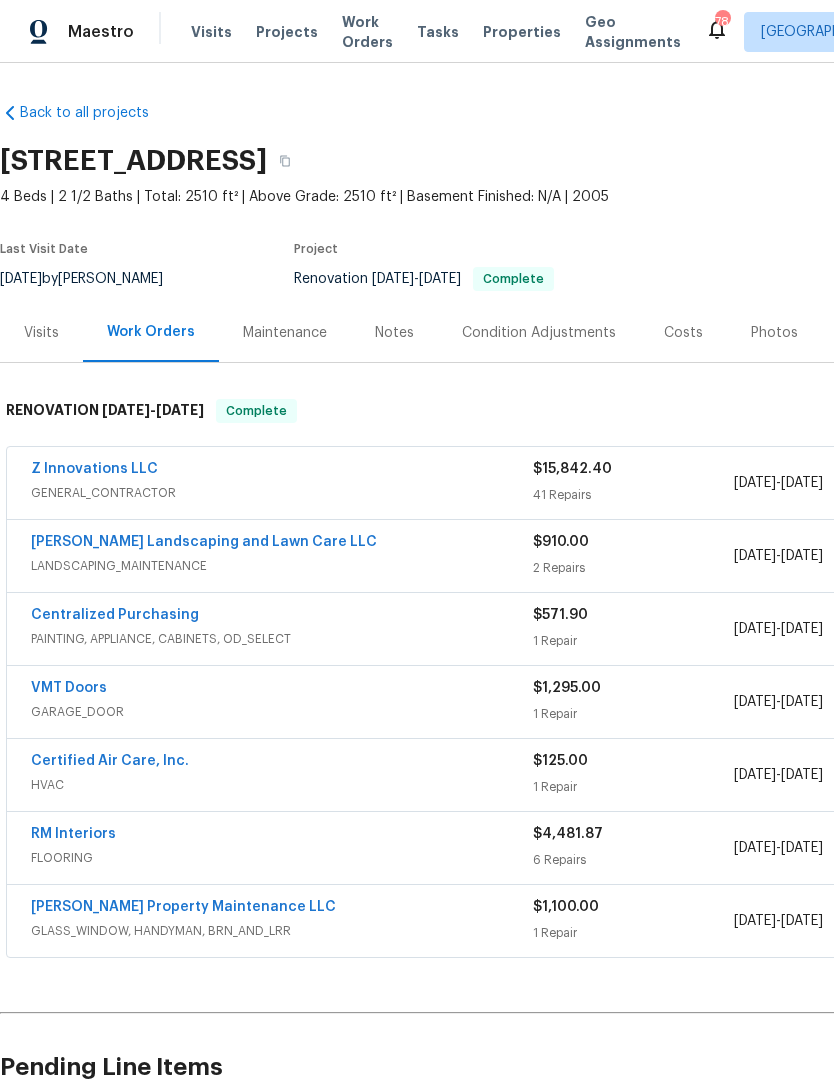 scroll, scrollTop: 0, scrollLeft: 0, axis: both 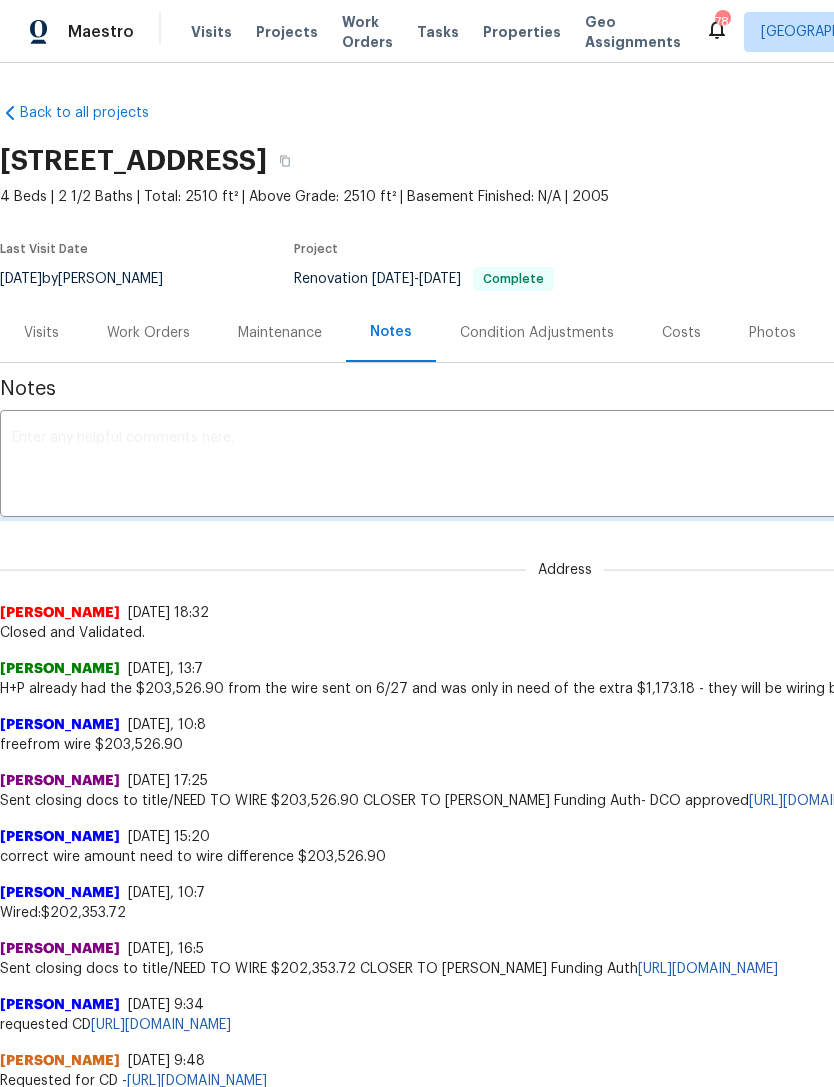 click at bounding box center (565, 466) 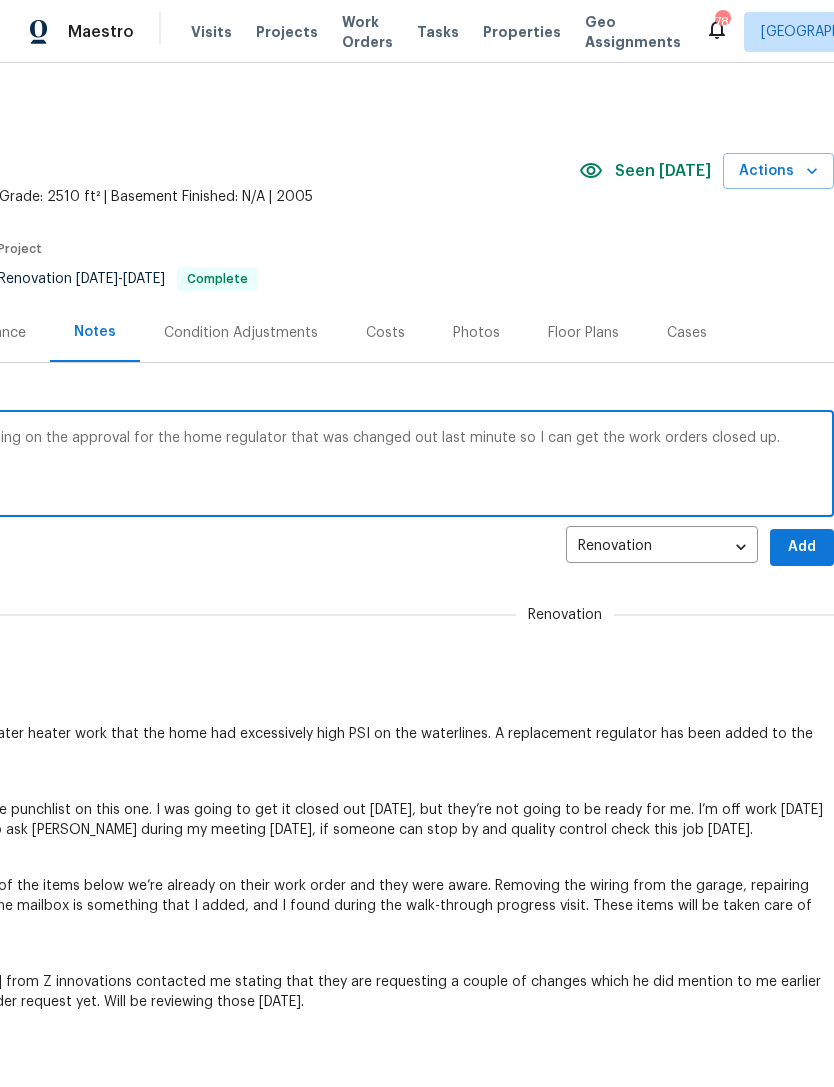 scroll, scrollTop: 0, scrollLeft: 296, axis: horizontal 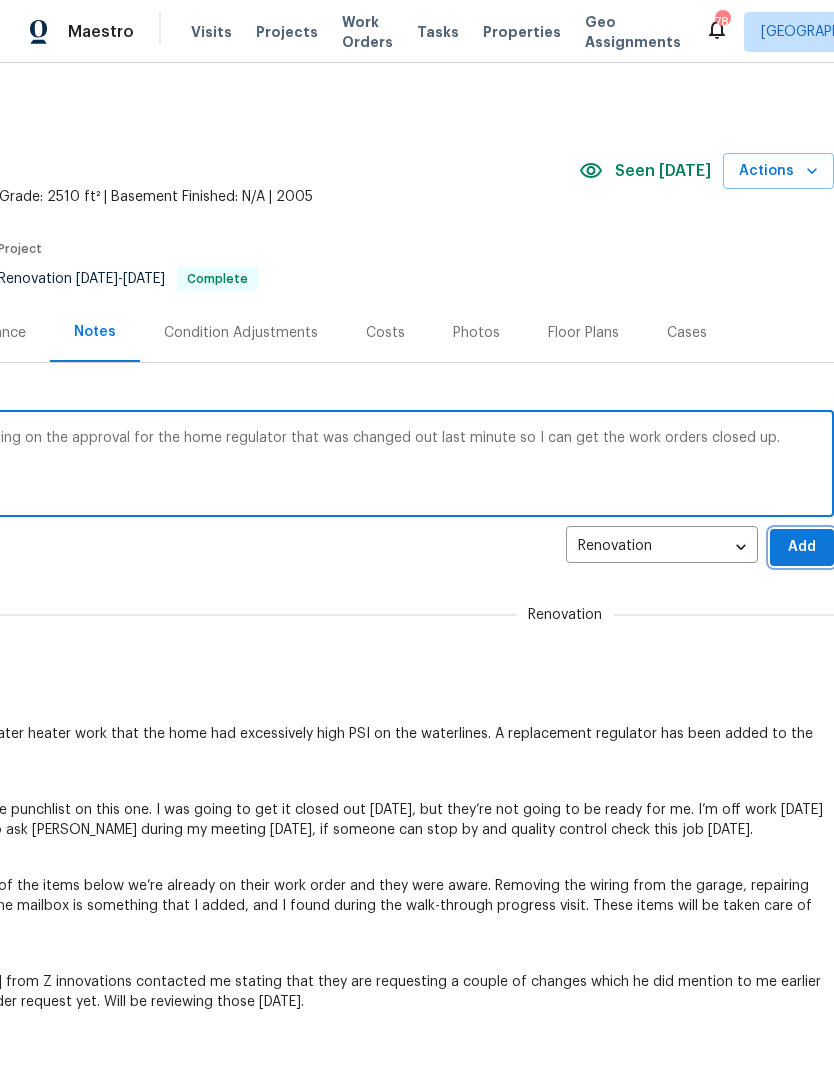 click on "Add" at bounding box center [802, 547] 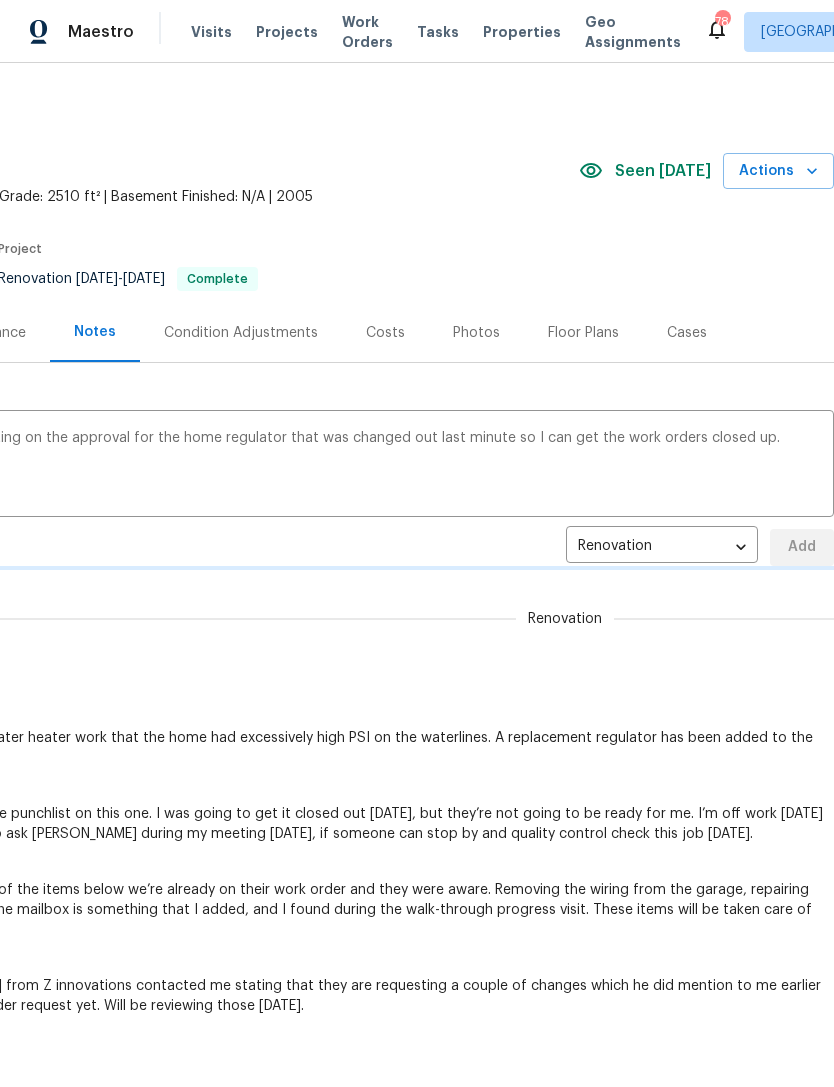 type 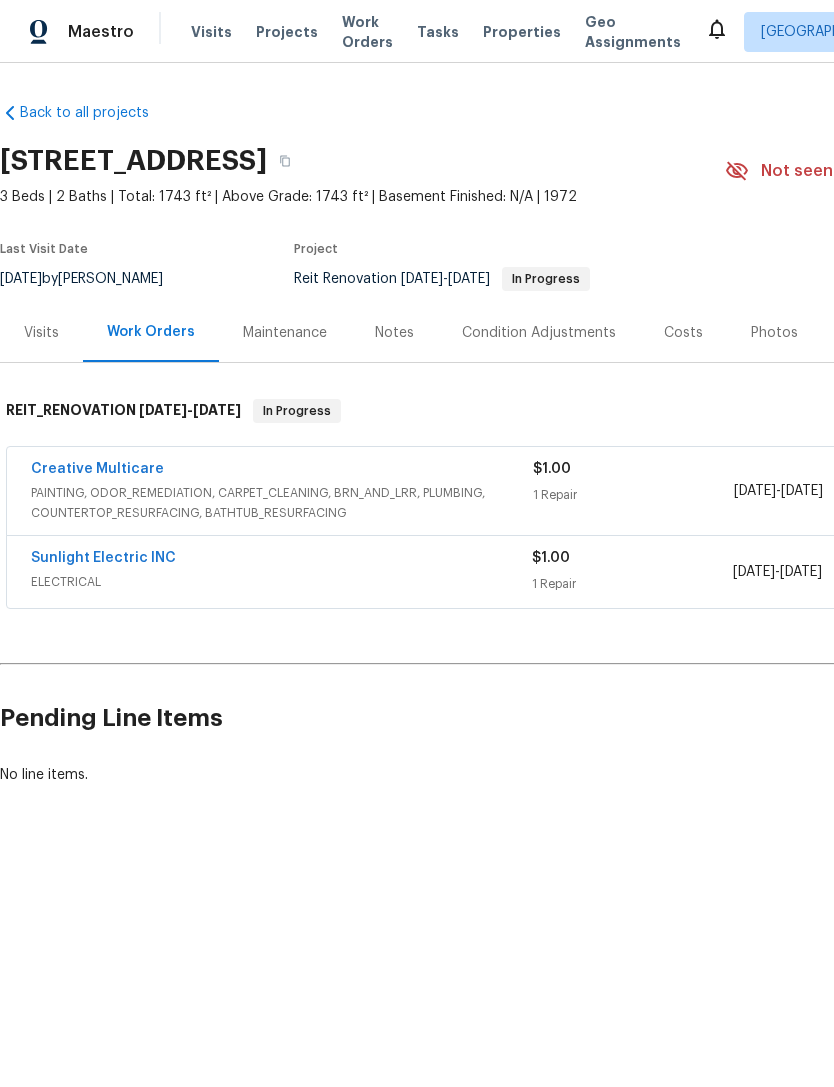 scroll, scrollTop: 0, scrollLeft: 0, axis: both 